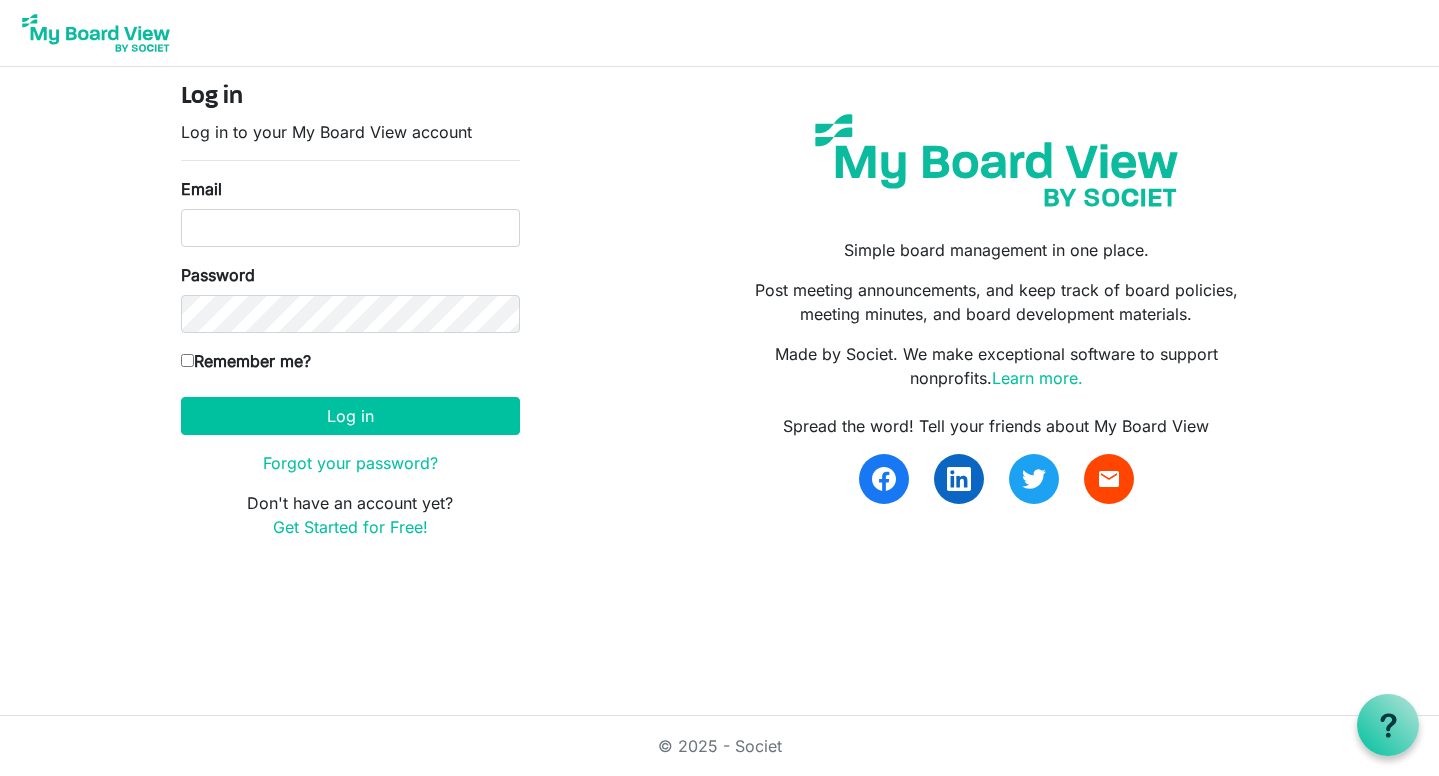 scroll, scrollTop: 0, scrollLeft: 0, axis: both 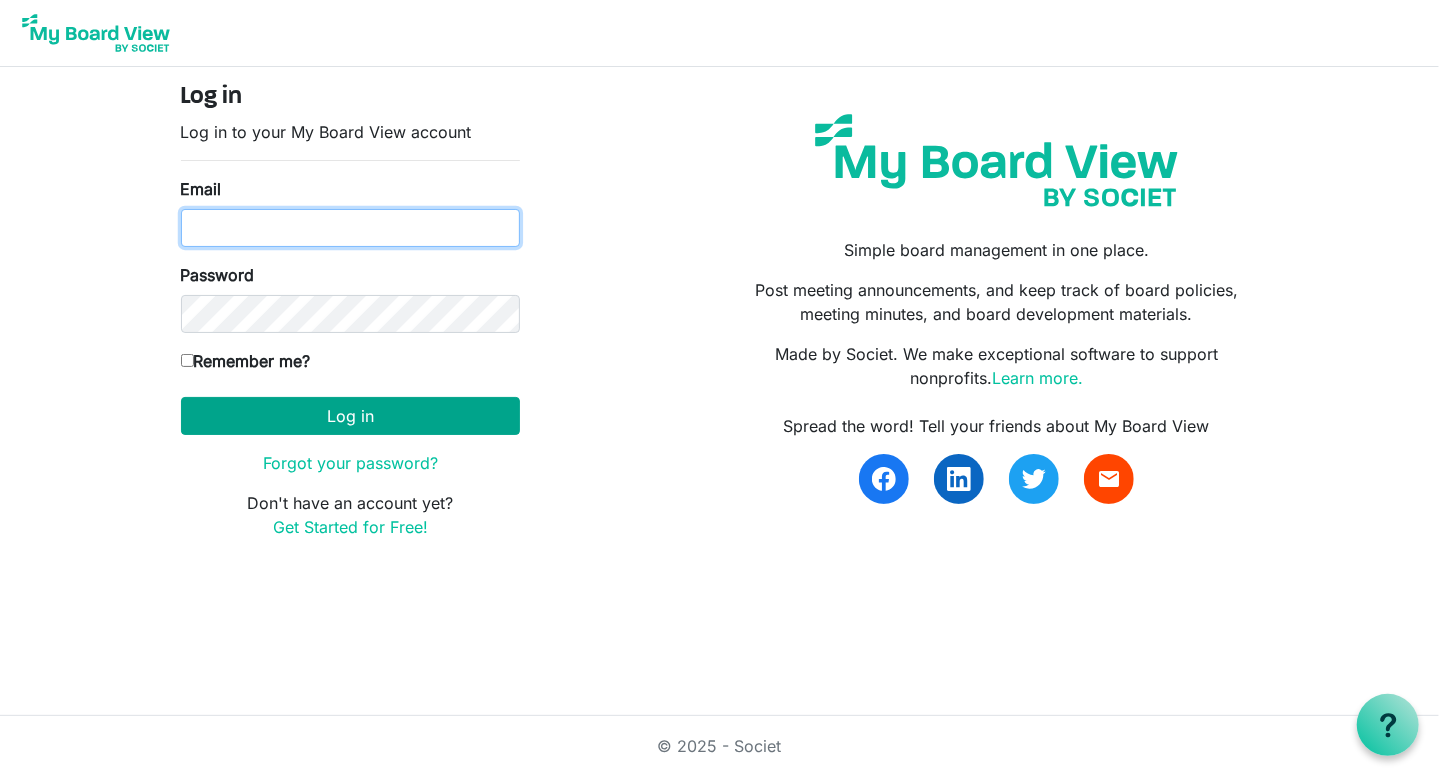 type on "[PERSON_NAME][EMAIL_ADDRESS][DOMAIN_NAME]" 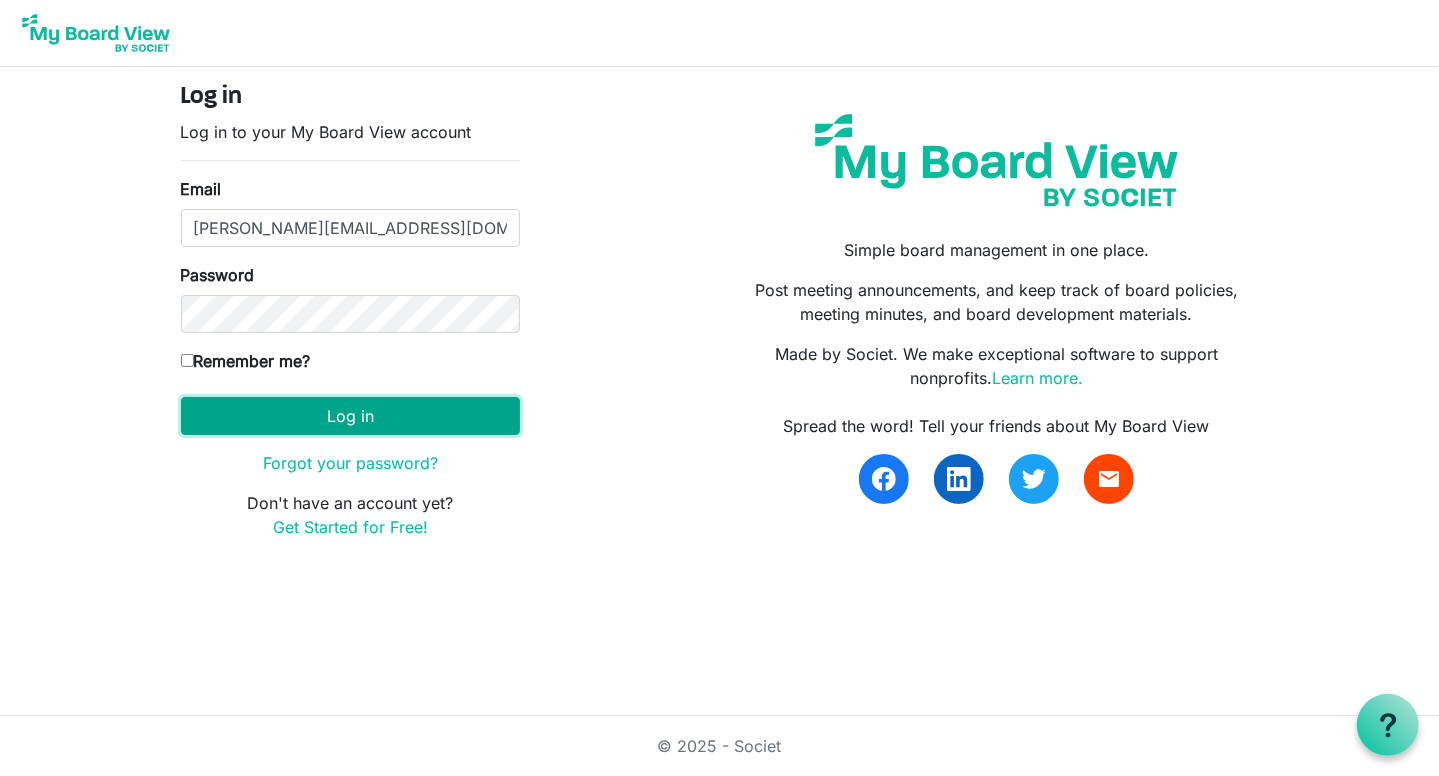 click on "Log in" at bounding box center (350, 416) 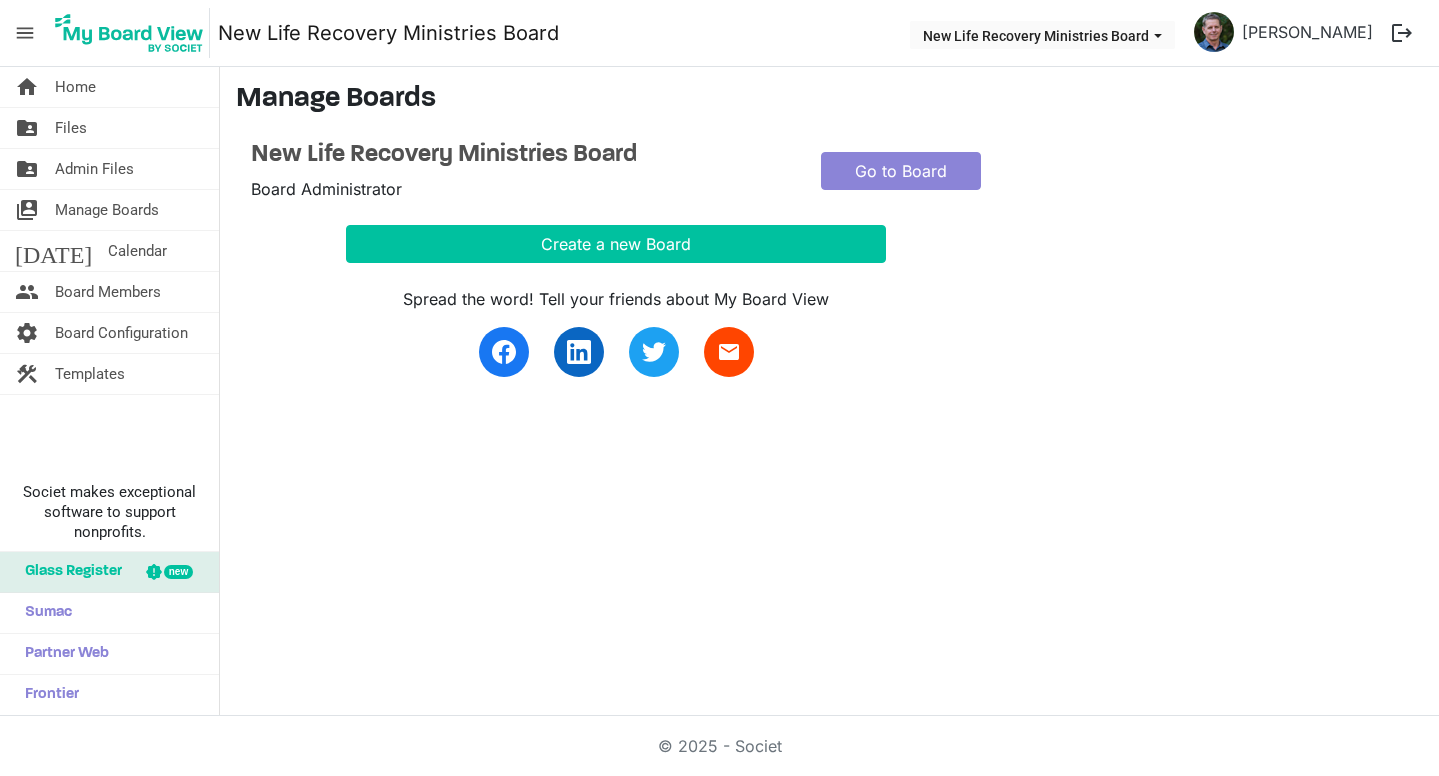 scroll, scrollTop: 0, scrollLeft: 0, axis: both 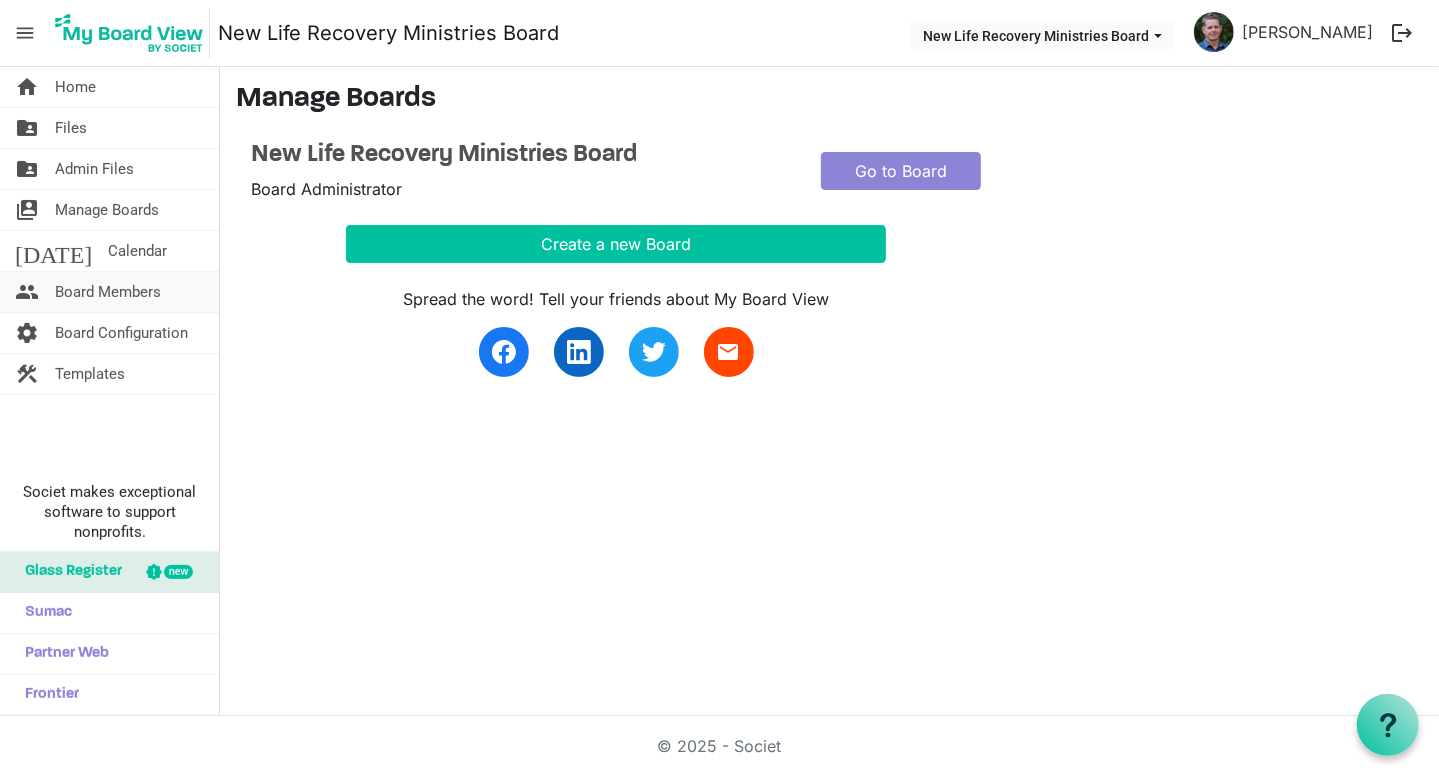 click on "Board Members" at bounding box center (108, 292) 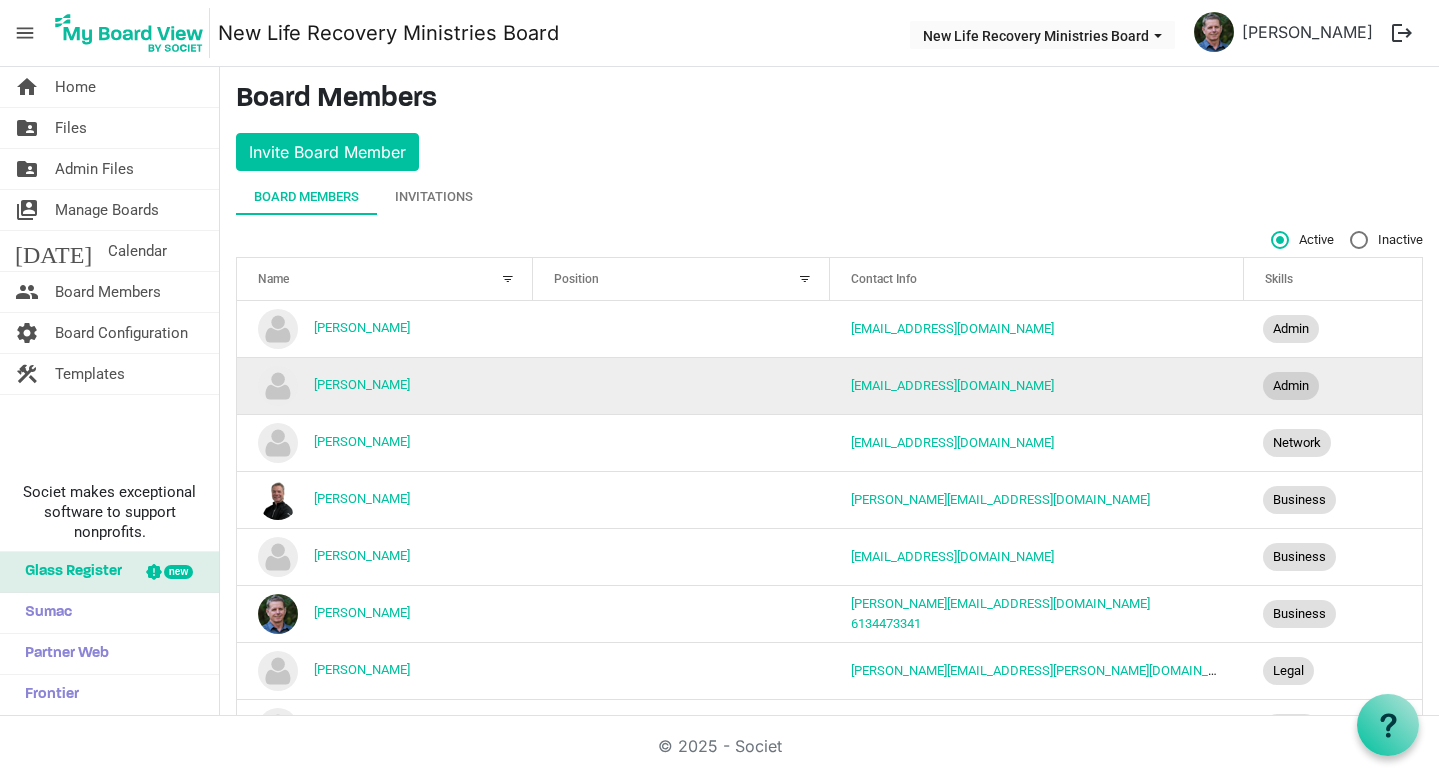 scroll, scrollTop: 0, scrollLeft: 0, axis: both 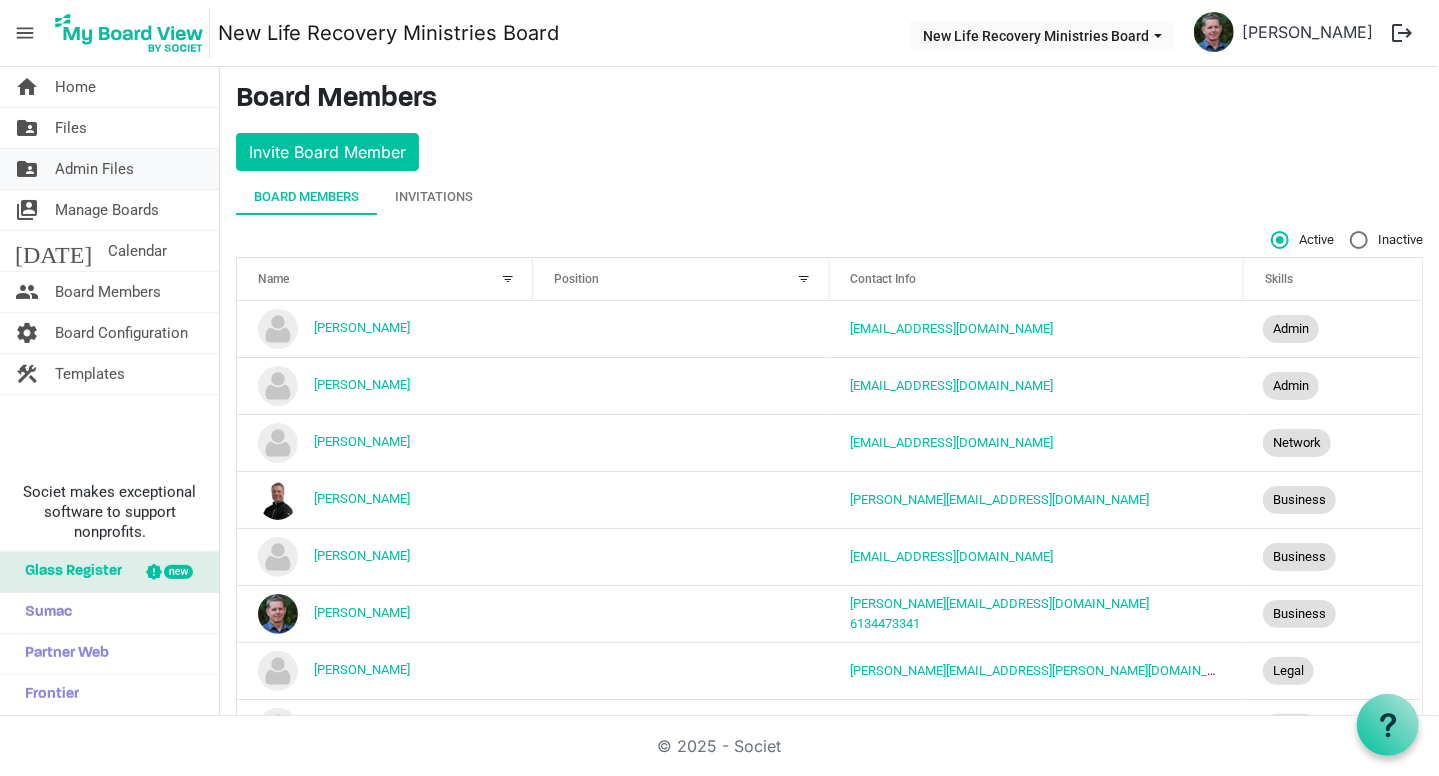 click on "Admin Files" at bounding box center [94, 169] 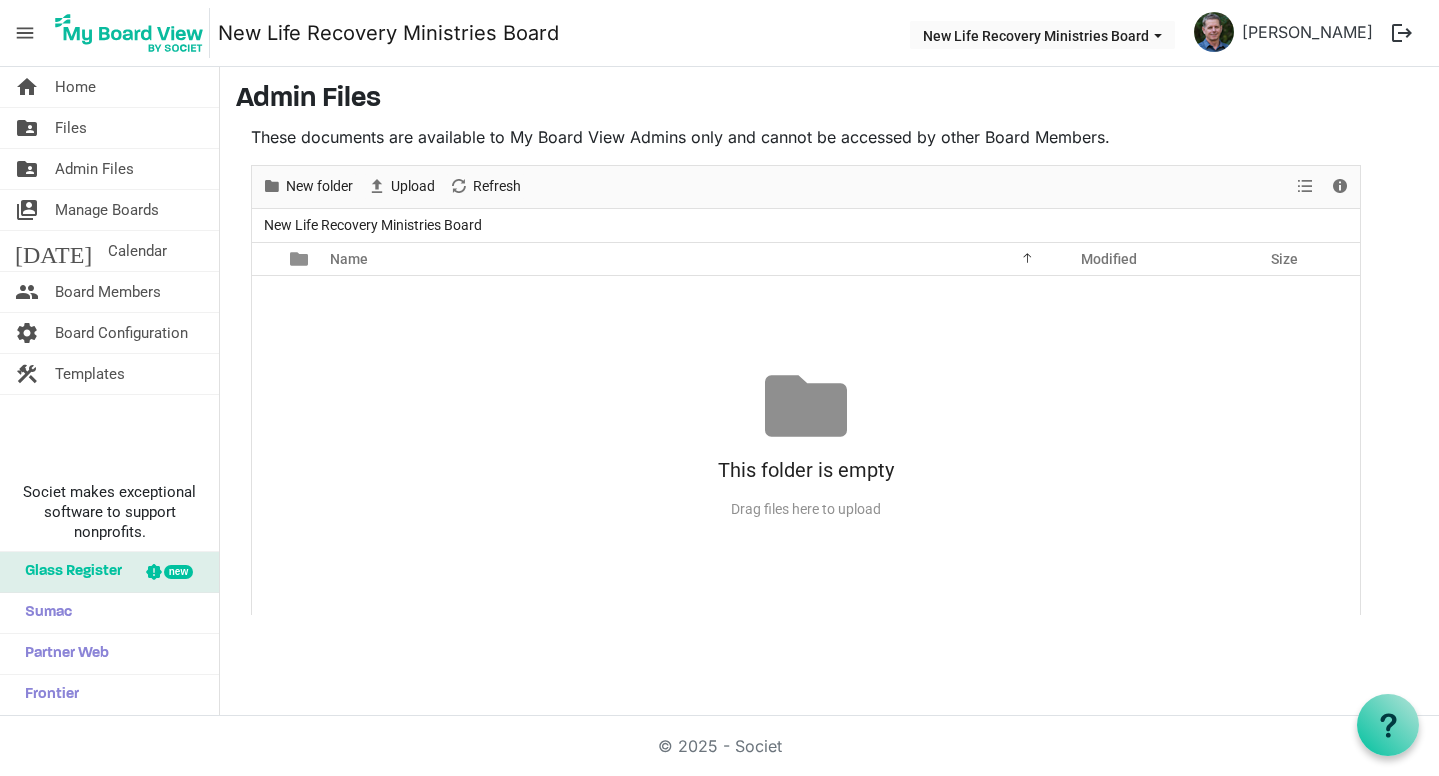 scroll, scrollTop: 0, scrollLeft: 0, axis: both 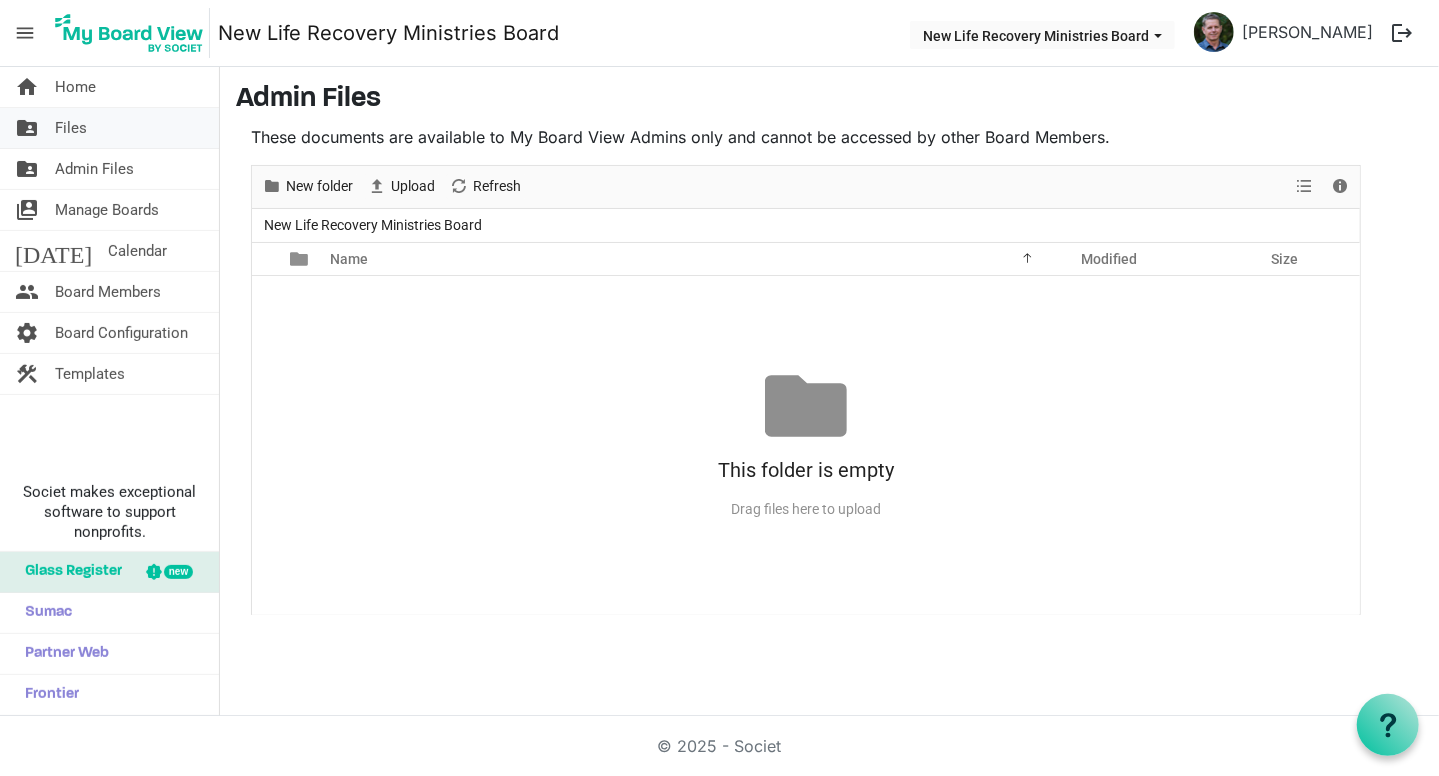 click on "Files" at bounding box center [71, 128] 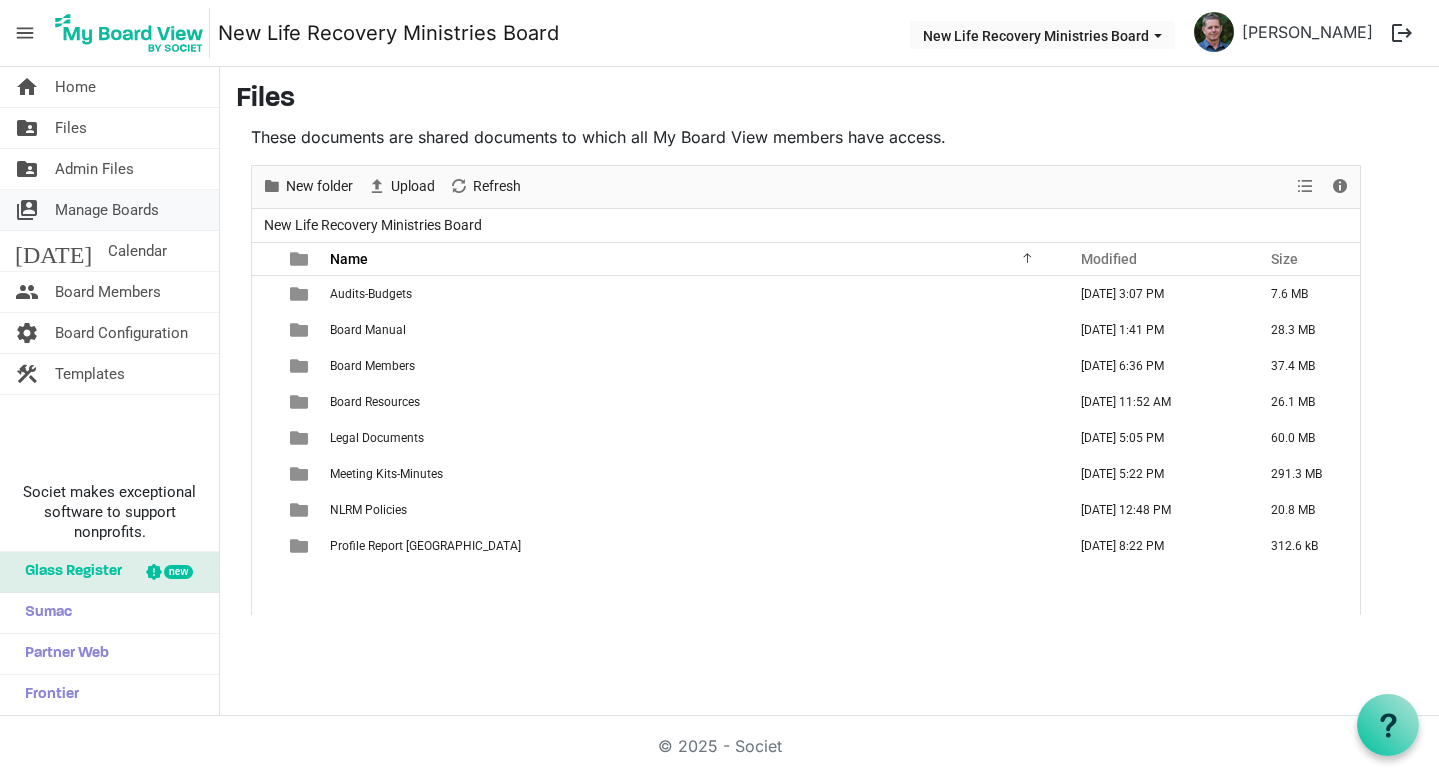 scroll, scrollTop: 0, scrollLeft: 0, axis: both 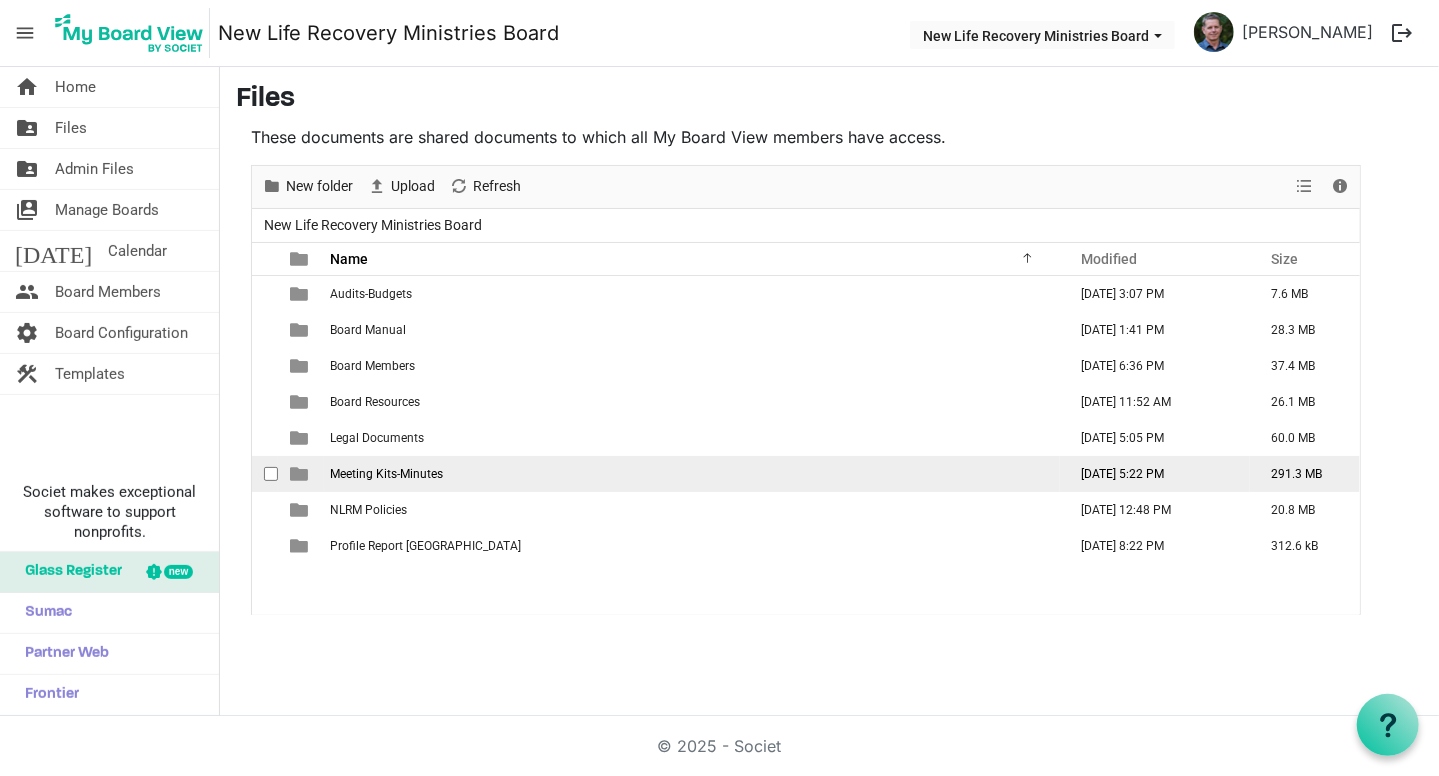 click on "Meeting Kits-Minutes" at bounding box center [386, 474] 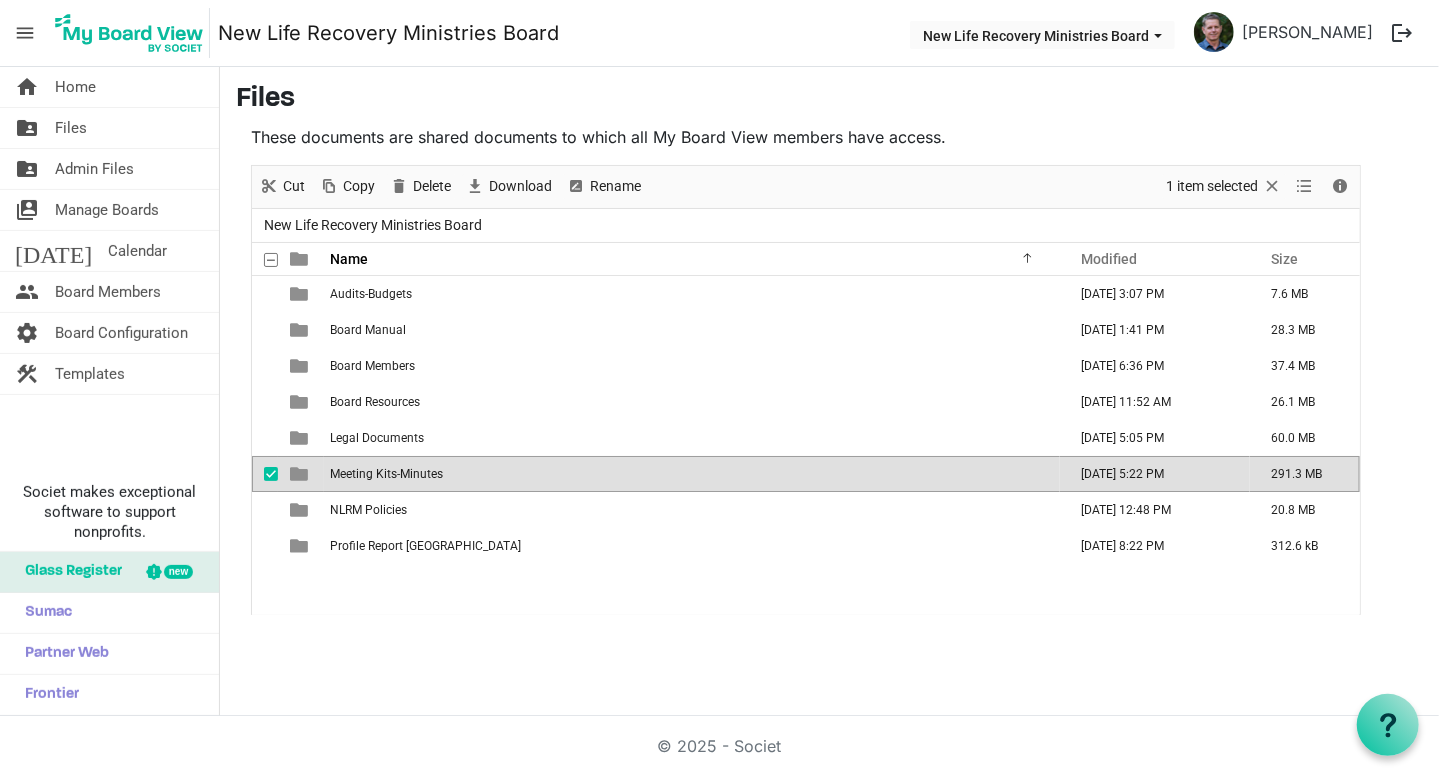 click on "Meeting Kits-Minutes" at bounding box center (386, 474) 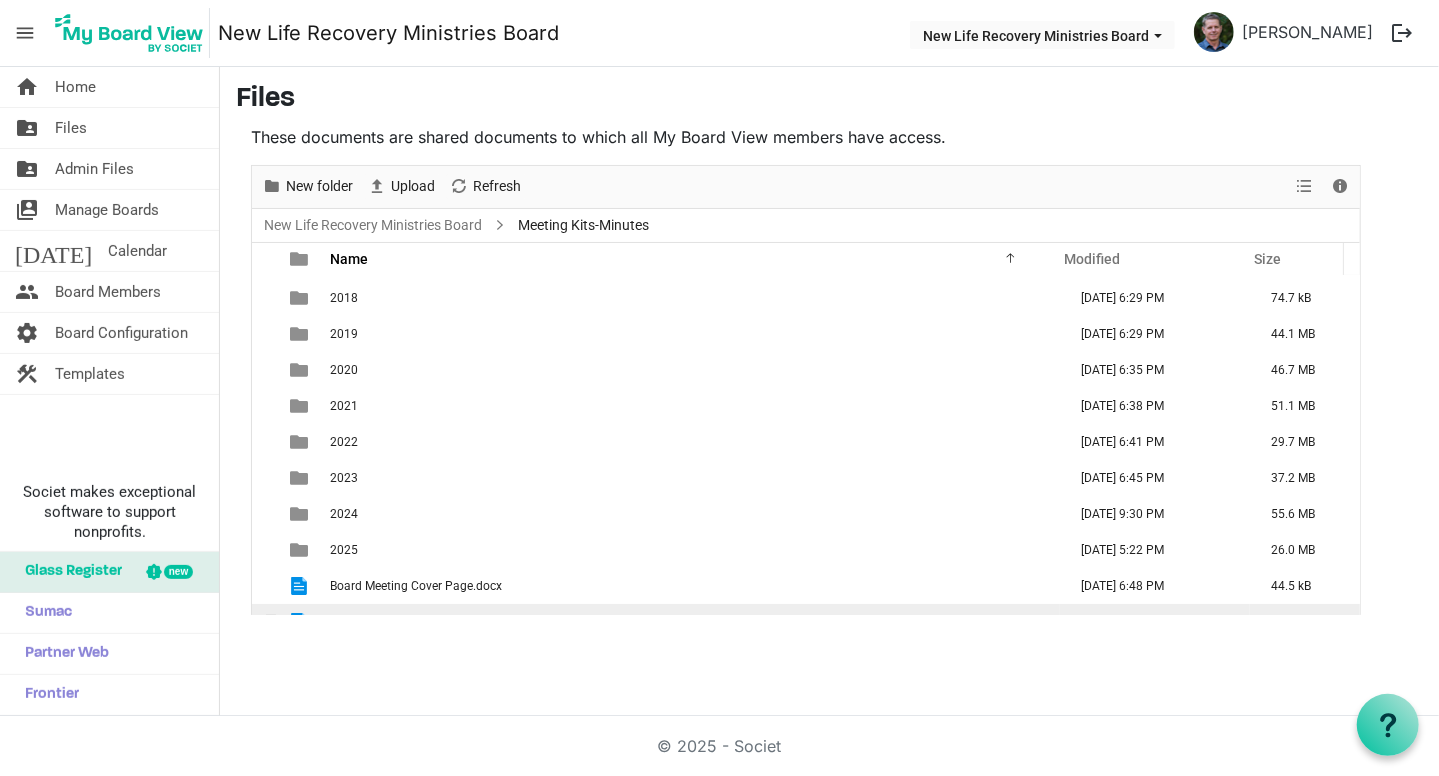 scroll, scrollTop: 56, scrollLeft: 0, axis: vertical 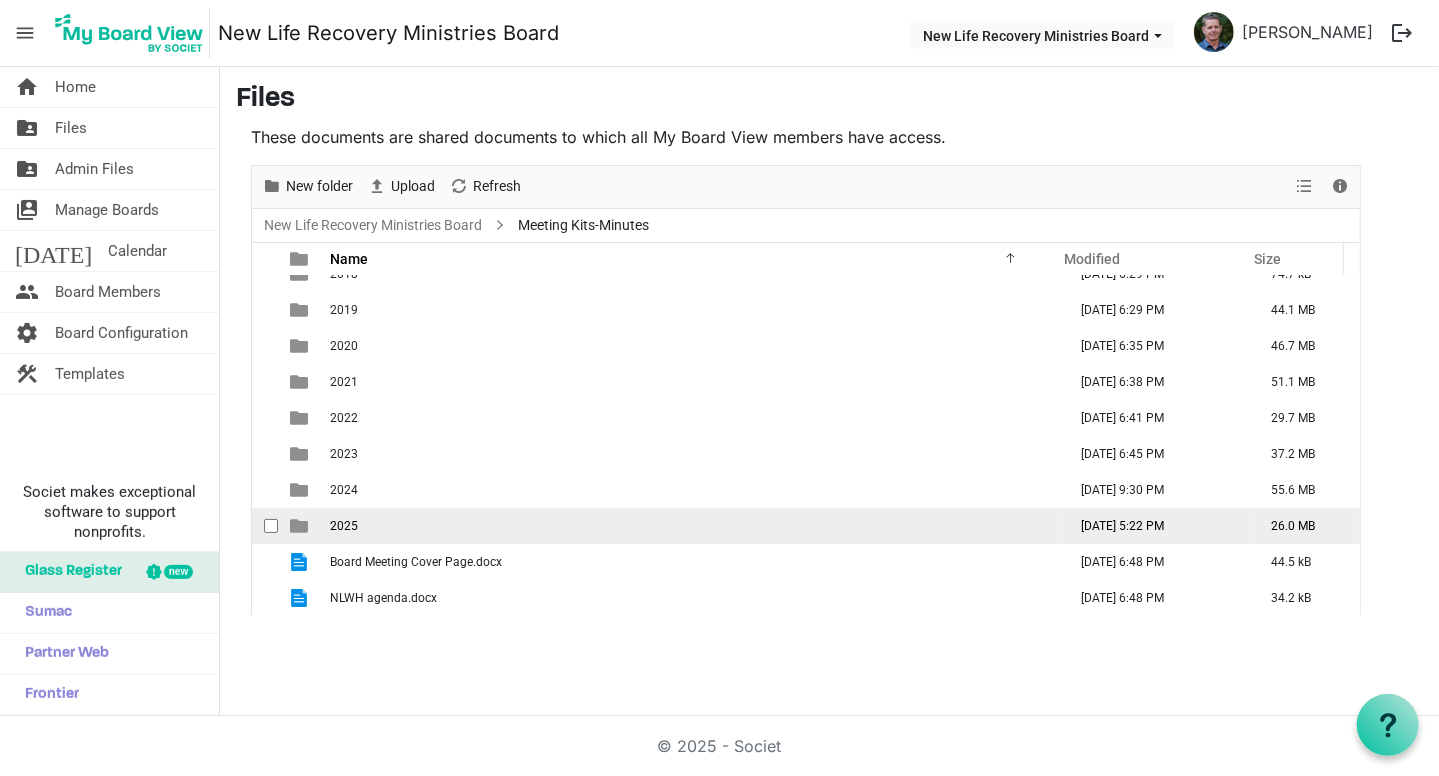 click on "2025" at bounding box center (344, 526) 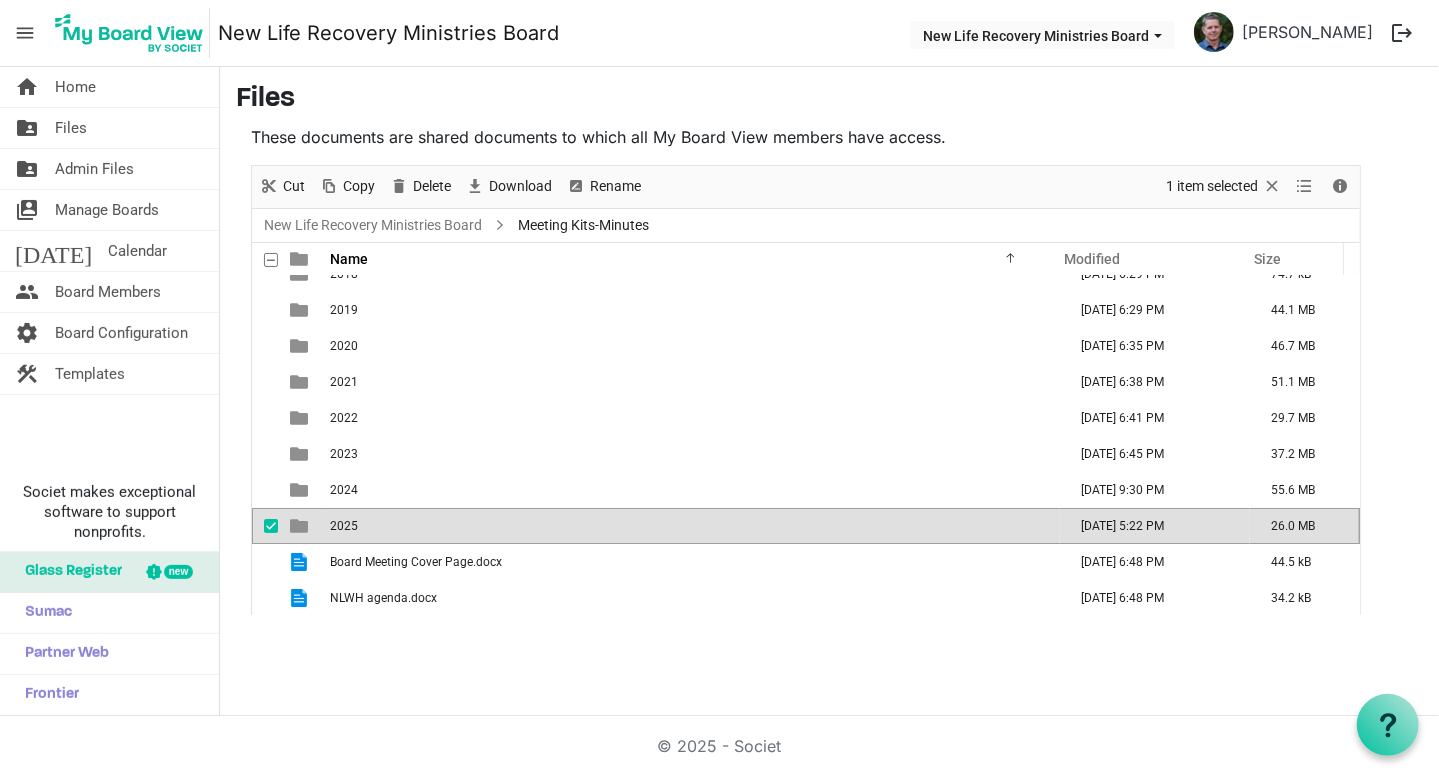 click on "2025" at bounding box center [344, 526] 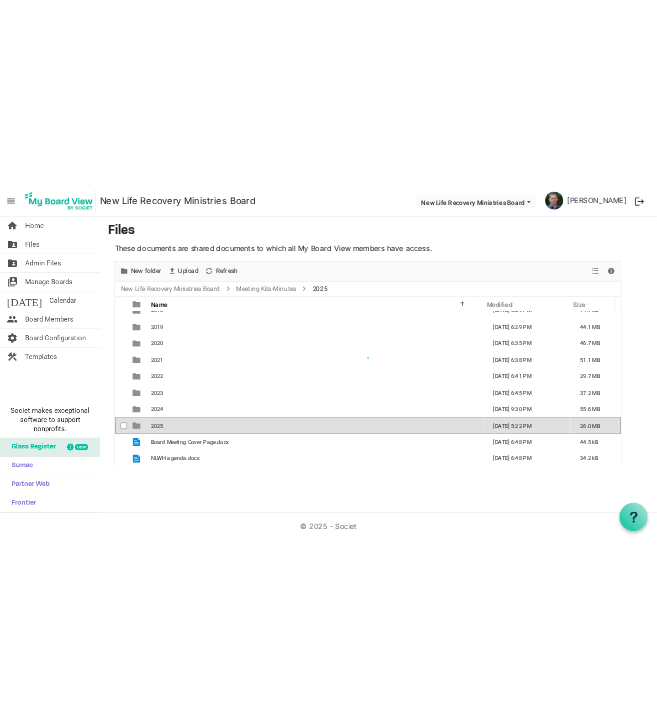 scroll, scrollTop: 0, scrollLeft: 0, axis: both 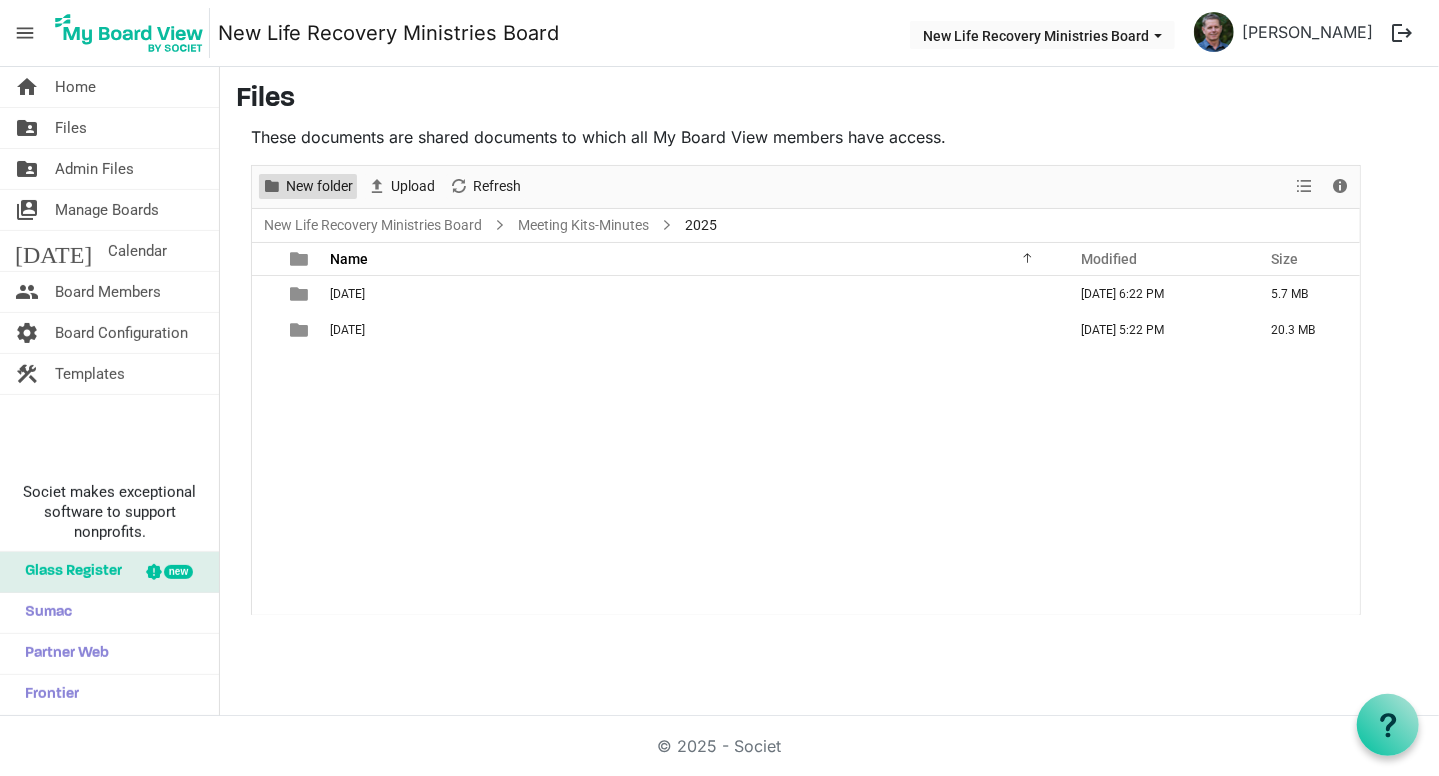 click on "New folder" at bounding box center (319, 186) 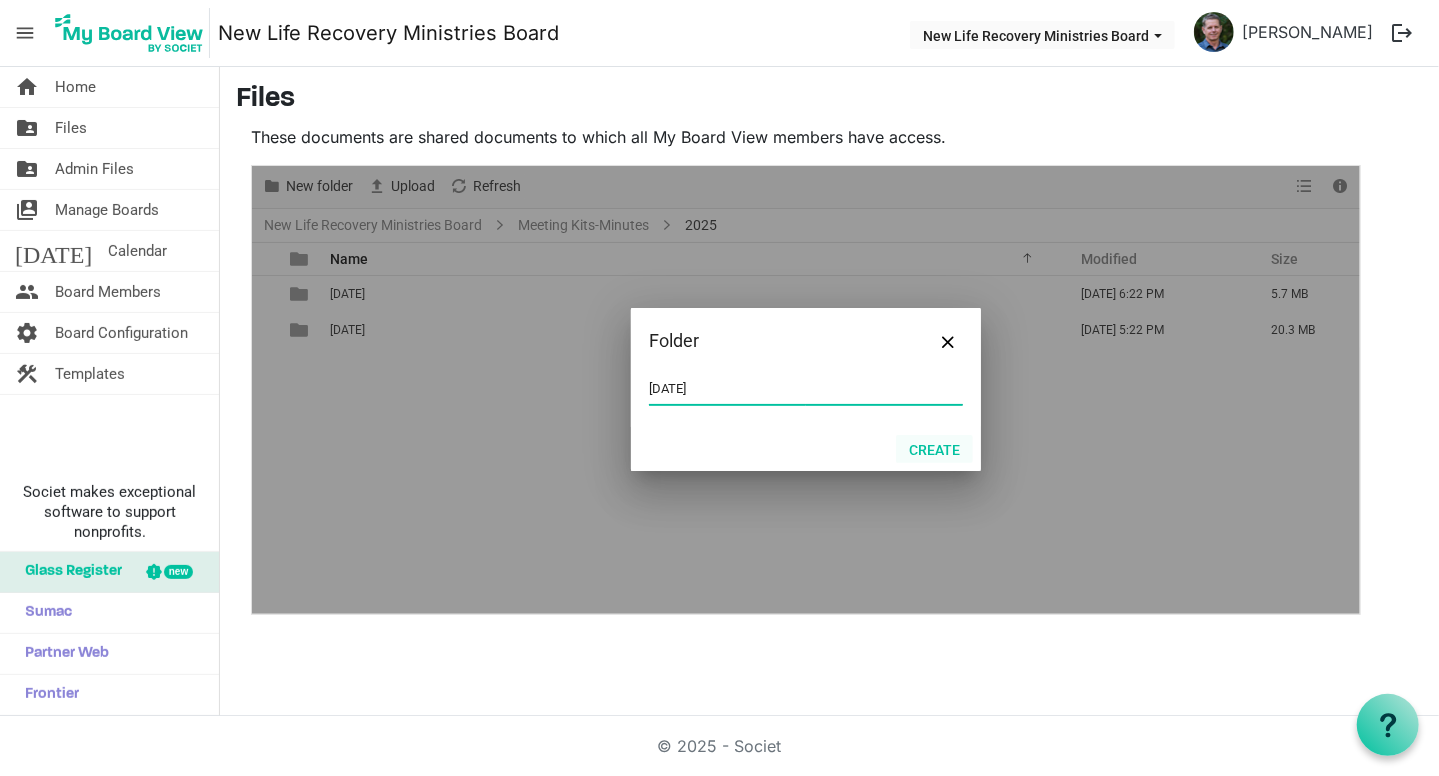 type on "03 July 2025" 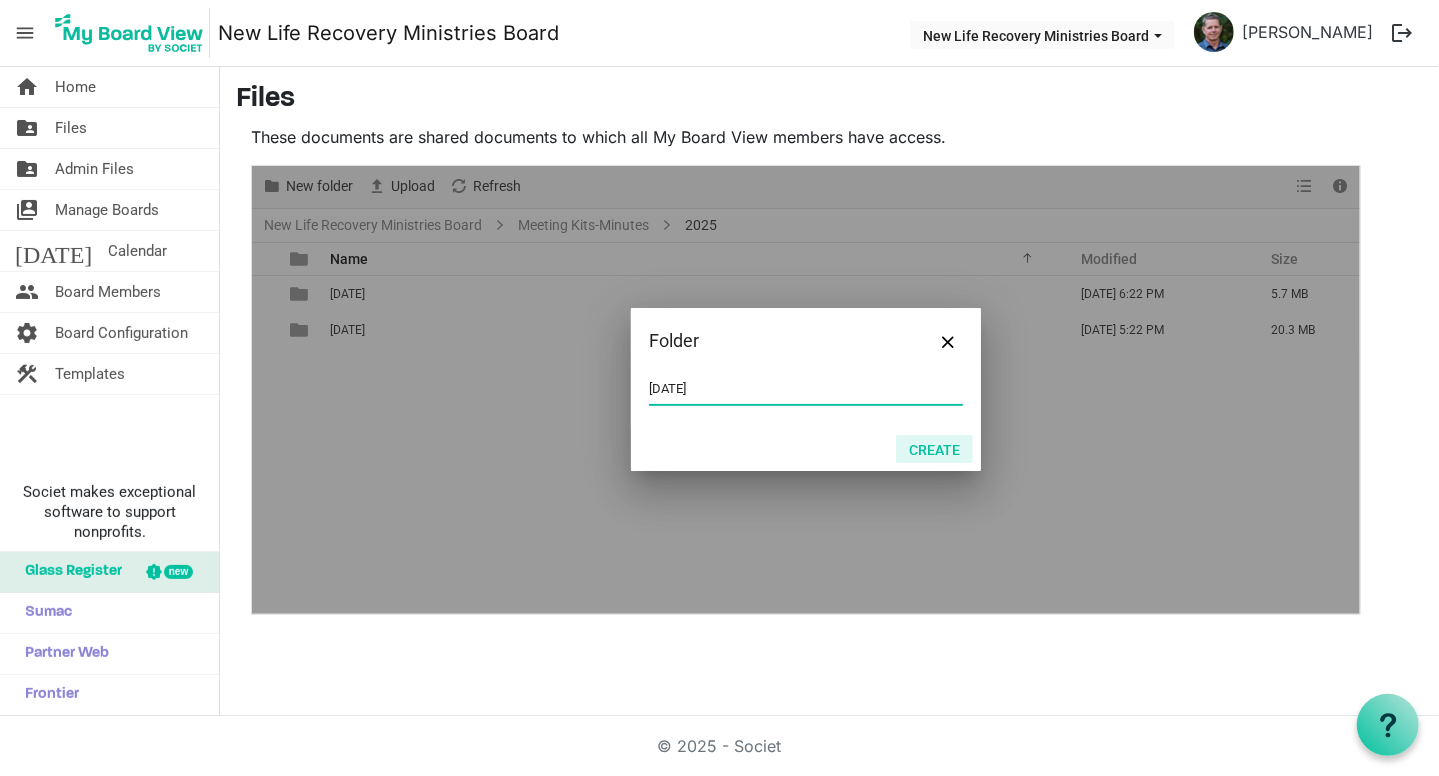 click on "Create" at bounding box center [934, 449] 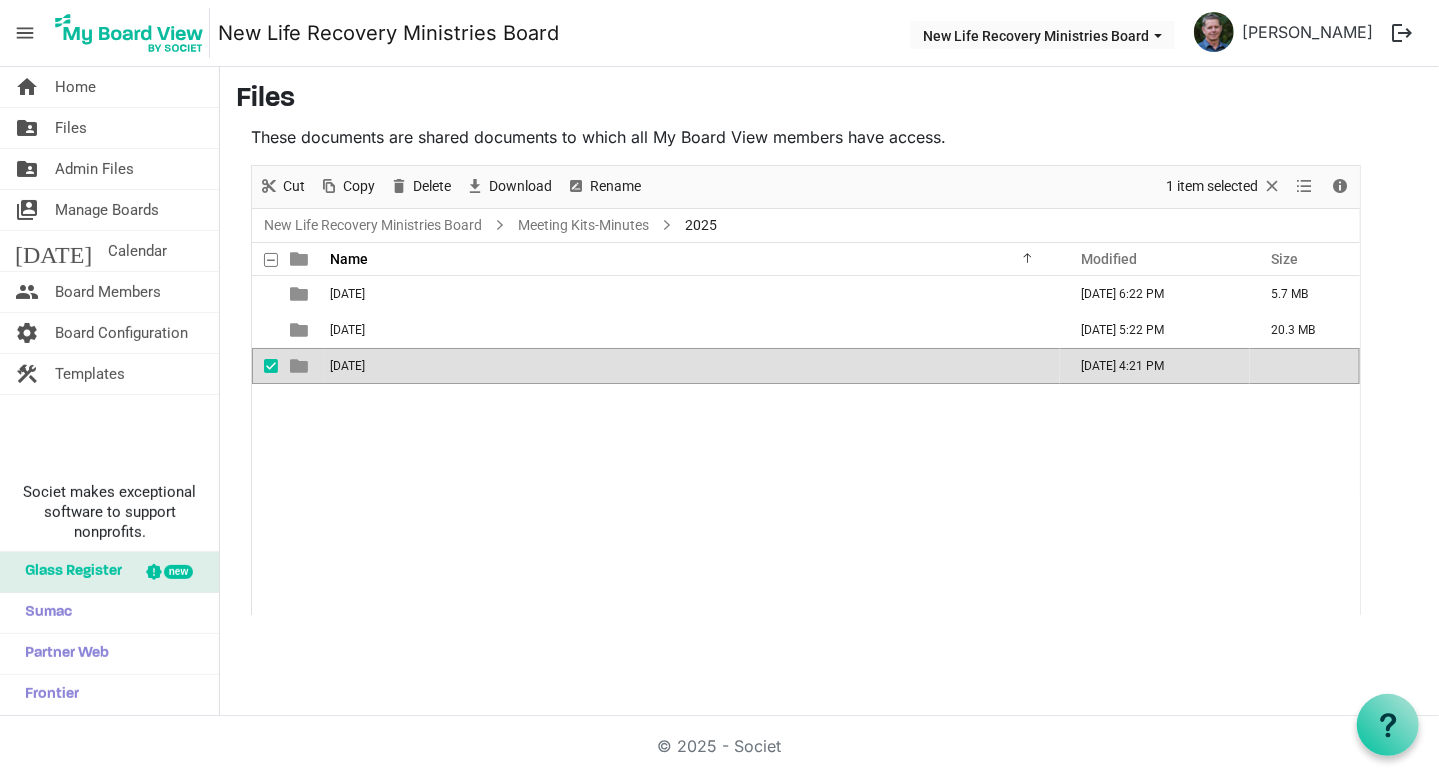 click on "01 Feb 2025 February 07, 2025 6:22 PM 5.7 MB   02 May 2025 May 05, 2025 5:22 PM 20.3 MB   03 July 2025 July 16, 2025 4:21 PM" at bounding box center [806, 445] 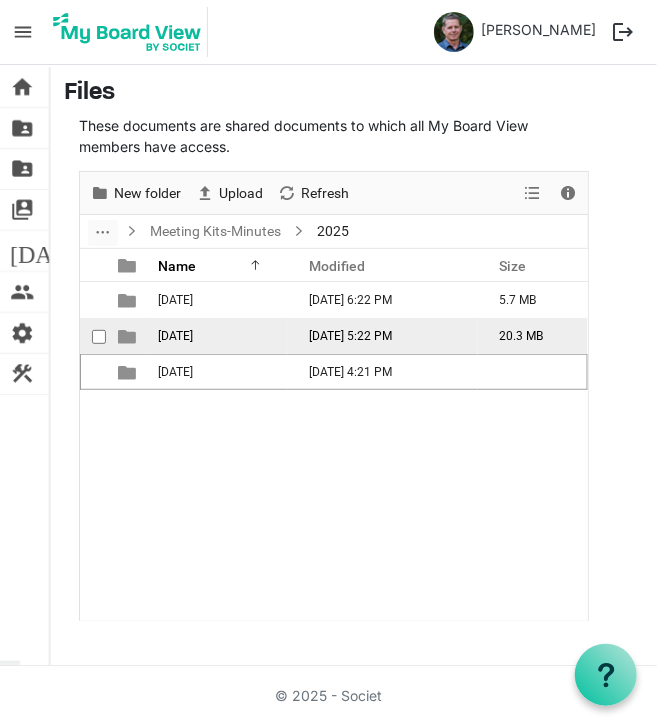 click on "02 May 2025" at bounding box center (220, 336) 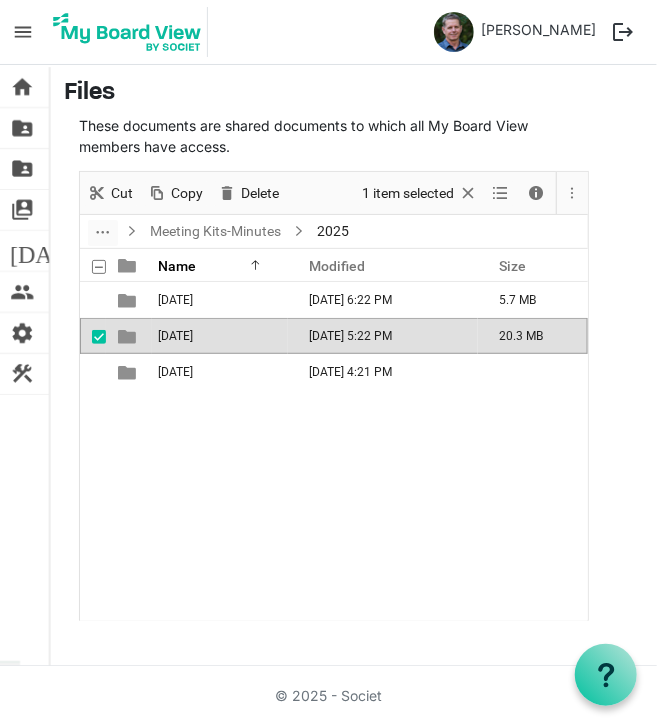 click on "[DATE]" at bounding box center (175, 336) 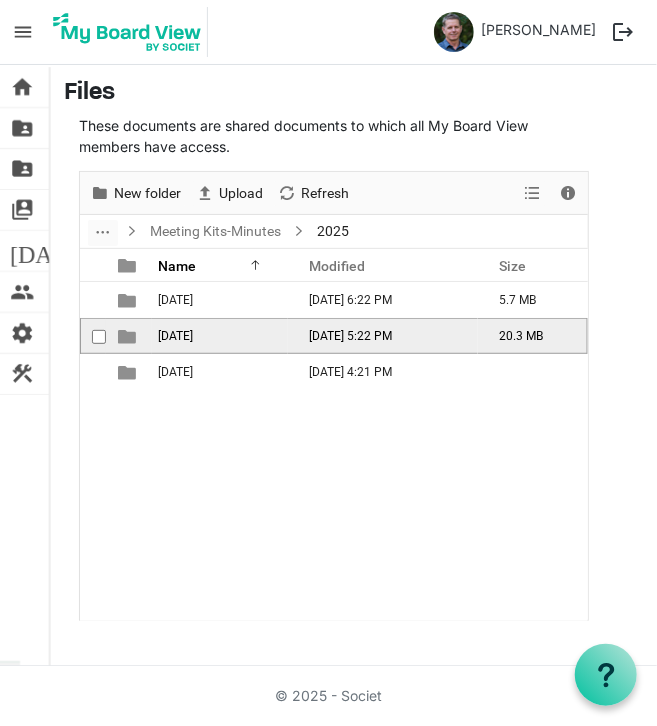 click on "02 May 2025" at bounding box center (175, 336) 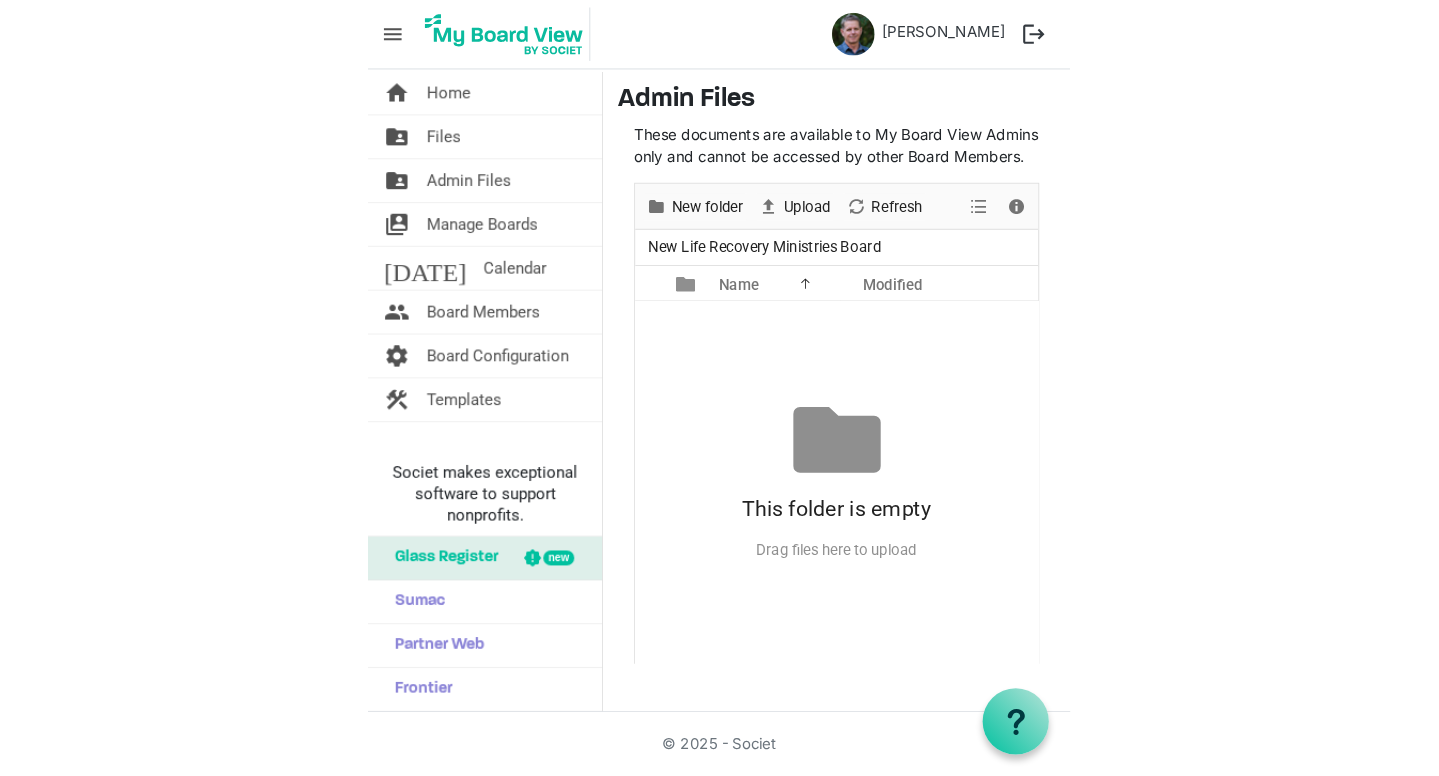 scroll, scrollTop: 0, scrollLeft: 0, axis: both 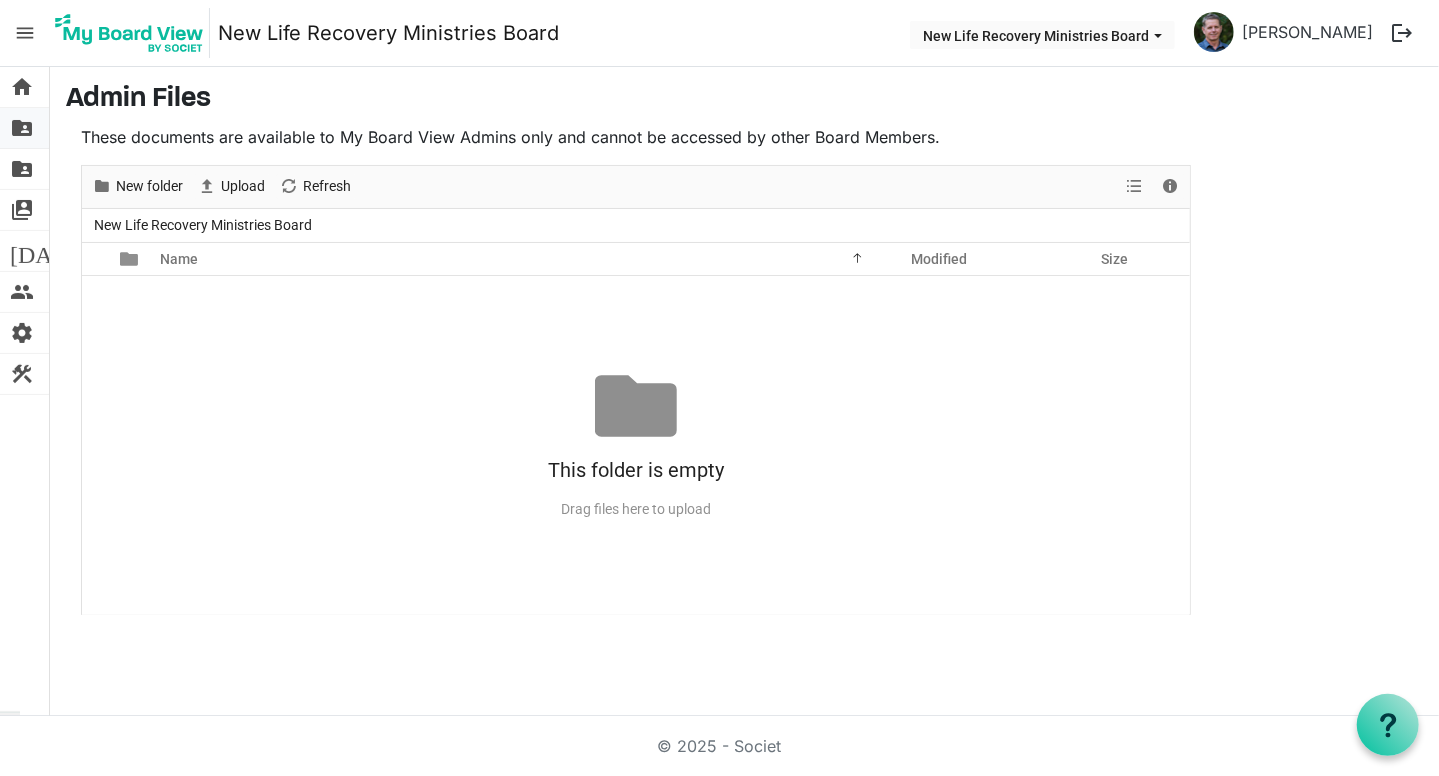 click on "folder_shared
Files" at bounding box center [24, 128] 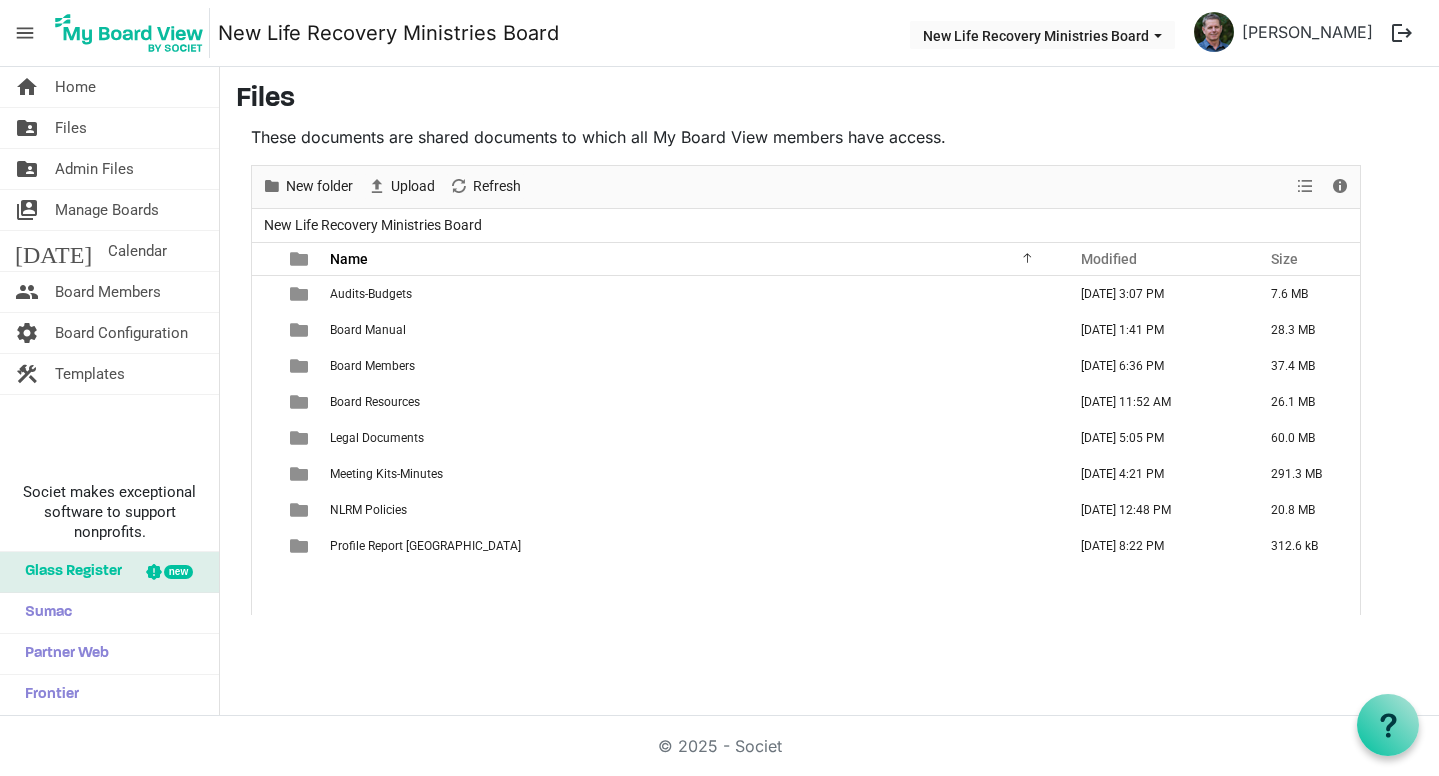 scroll, scrollTop: 0, scrollLeft: 0, axis: both 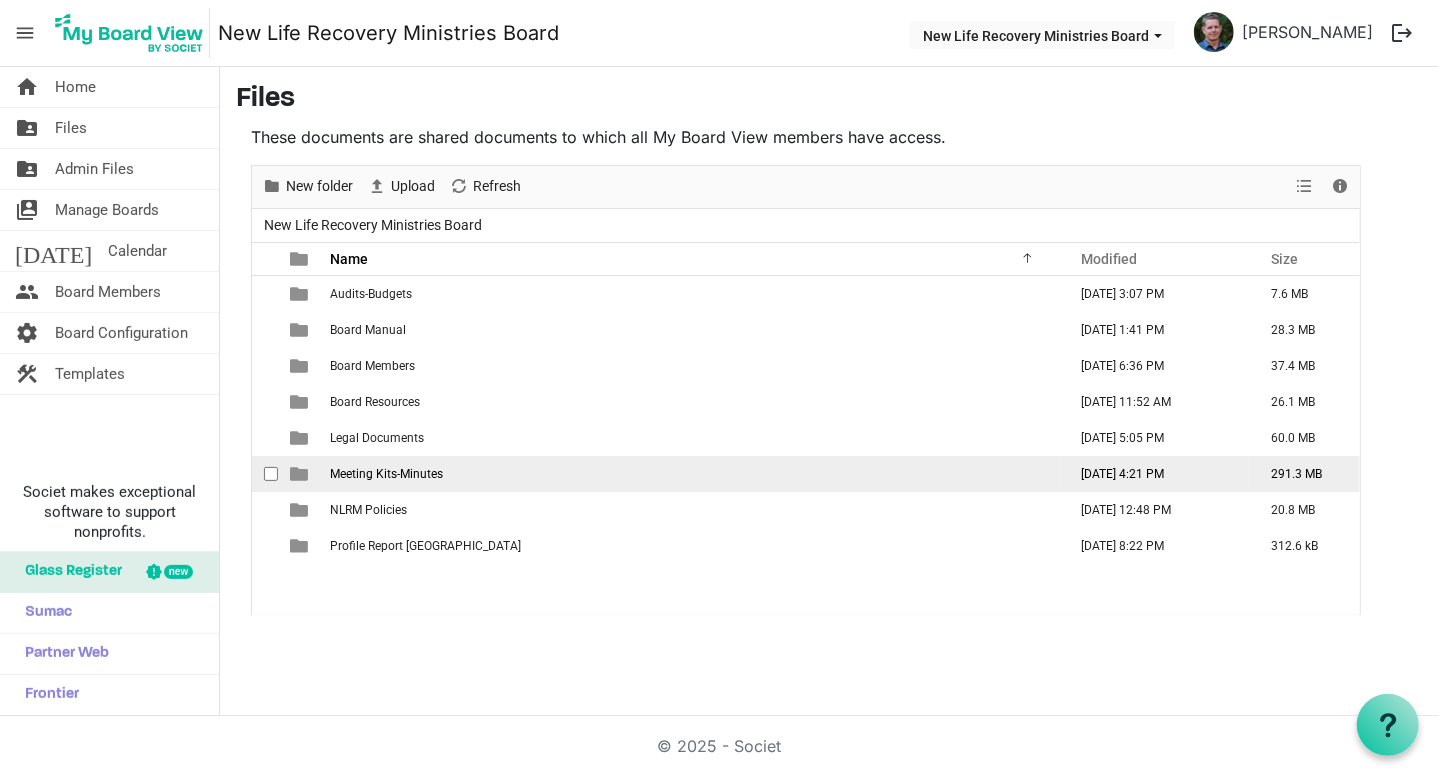 click on "Meeting Kits-Minutes" at bounding box center [386, 474] 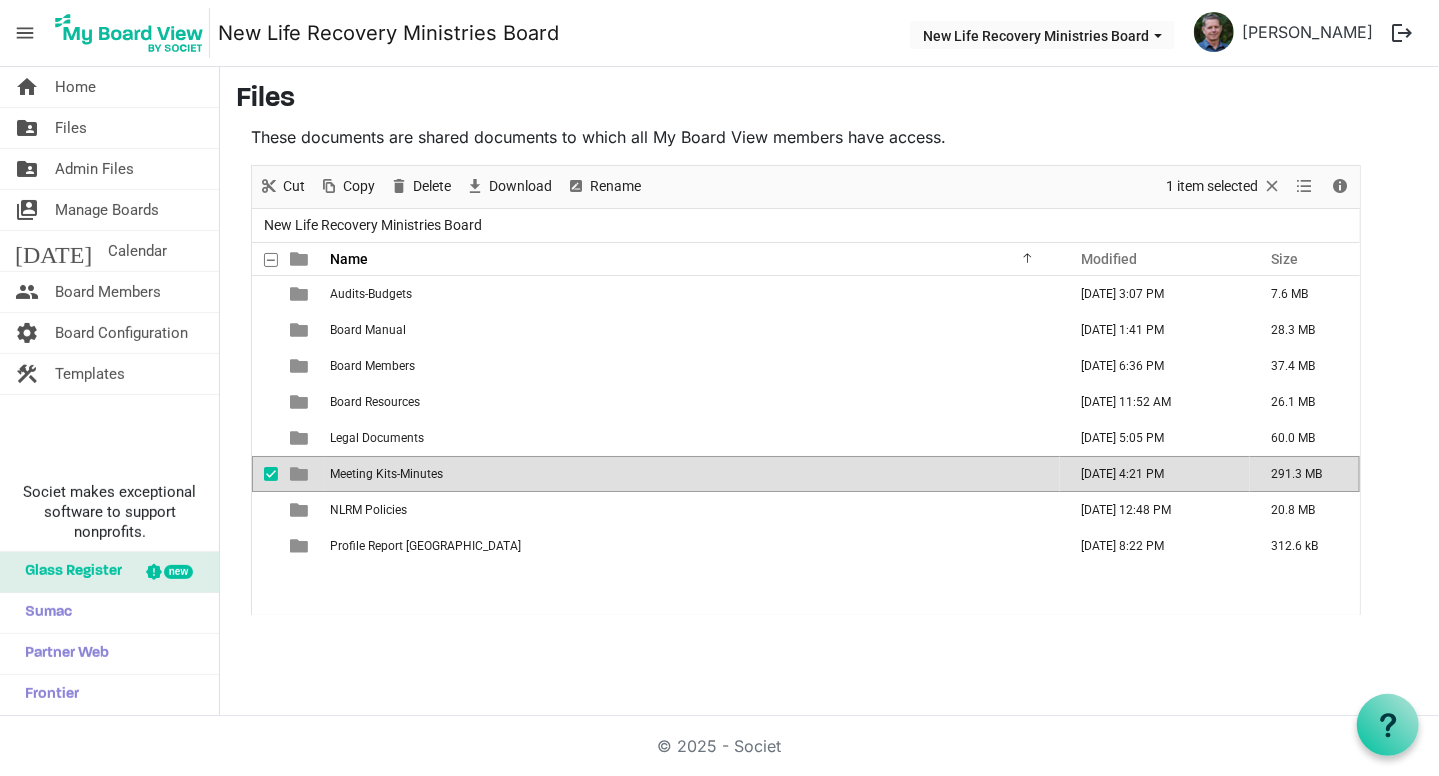 click on "Meeting Kits-Minutes" at bounding box center [386, 474] 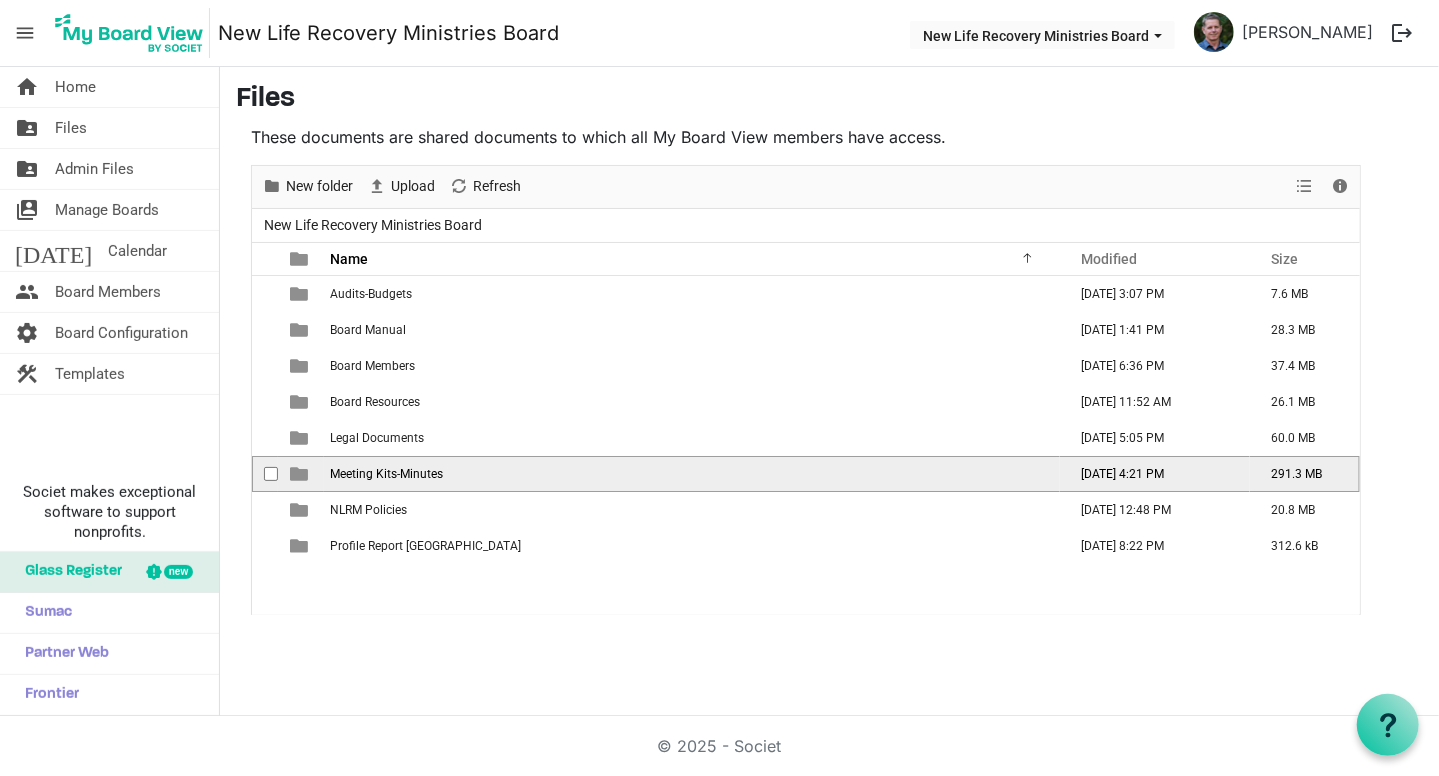 click on "Meeting Kits-Minutes" at bounding box center (386, 474) 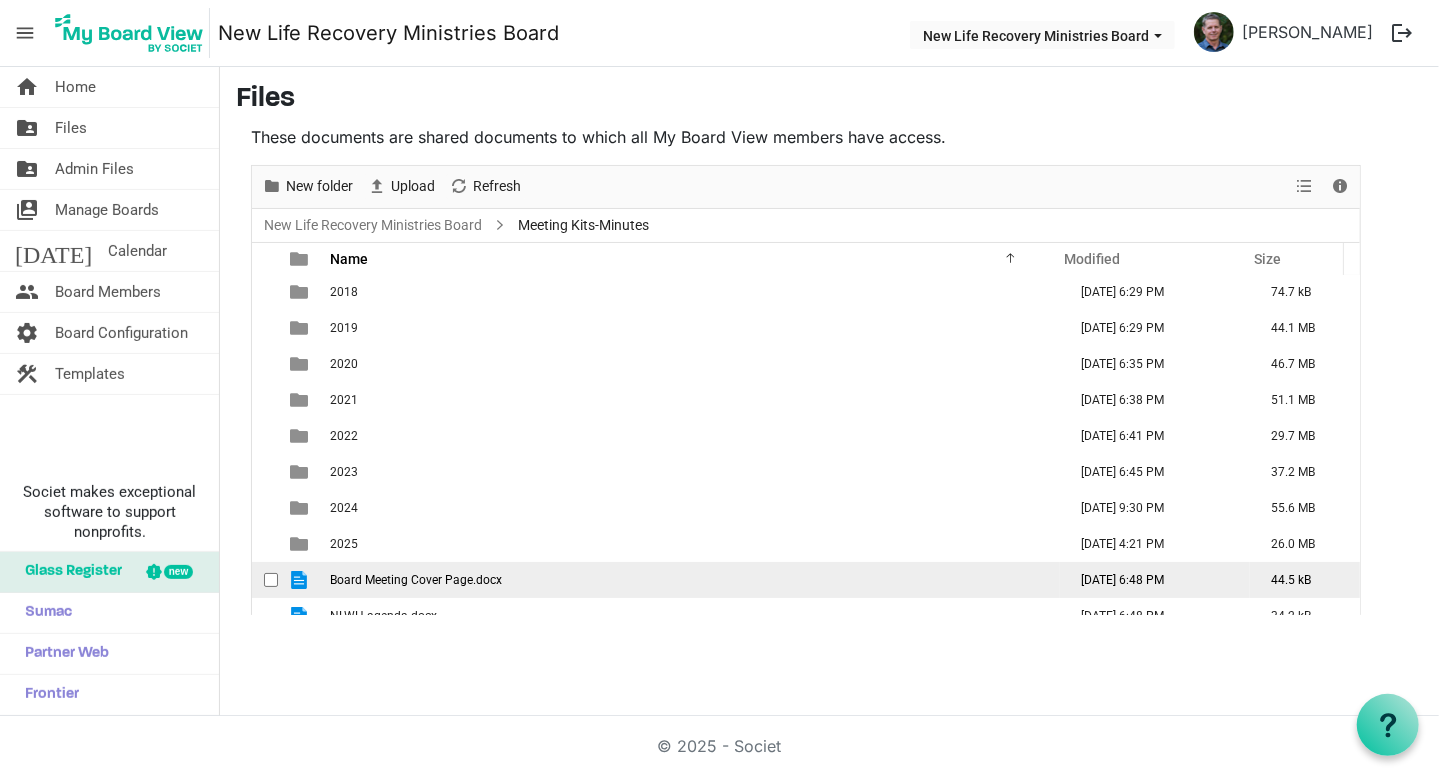 scroll, scrollTop: 56, scrollLeft: 0, axis: vertical 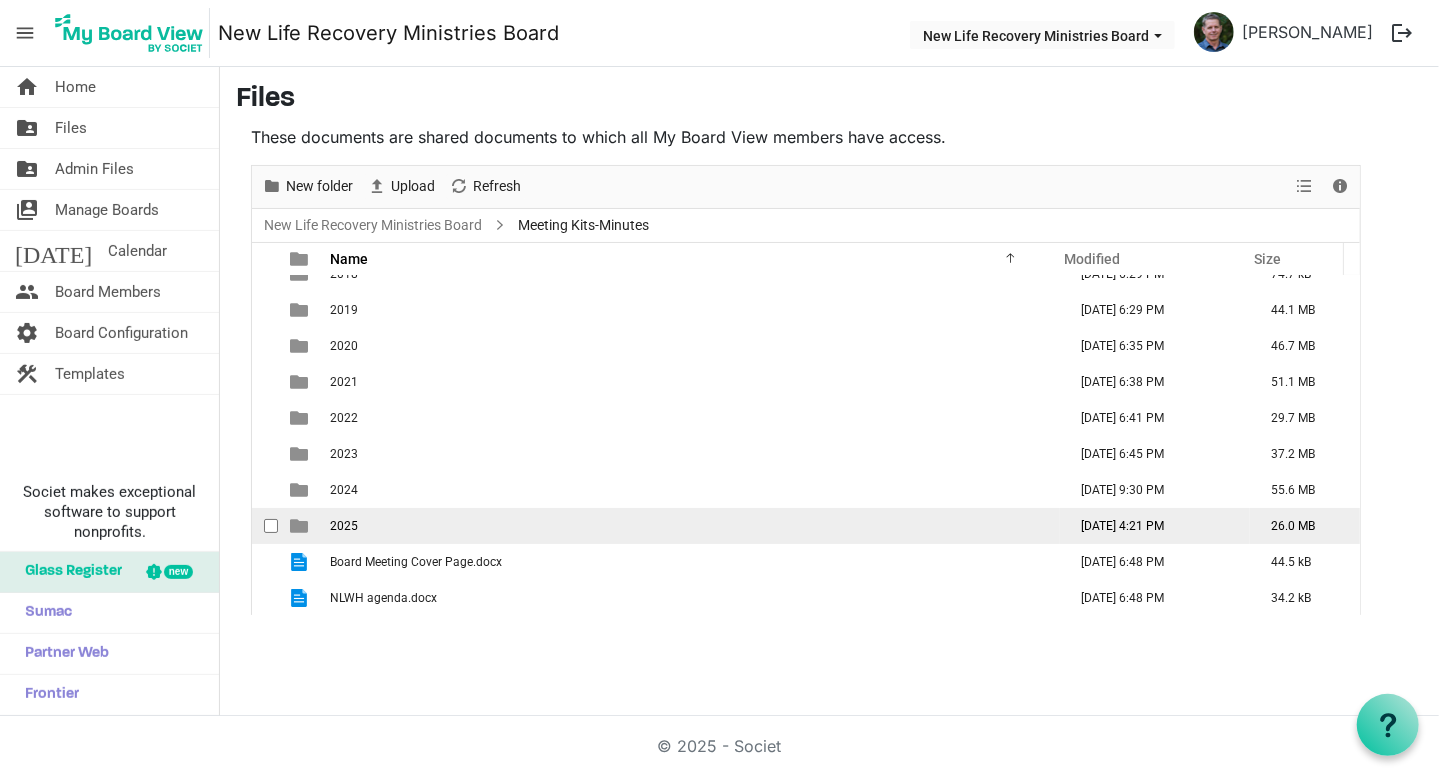 click on "2025" at bounding box center (692, 526) 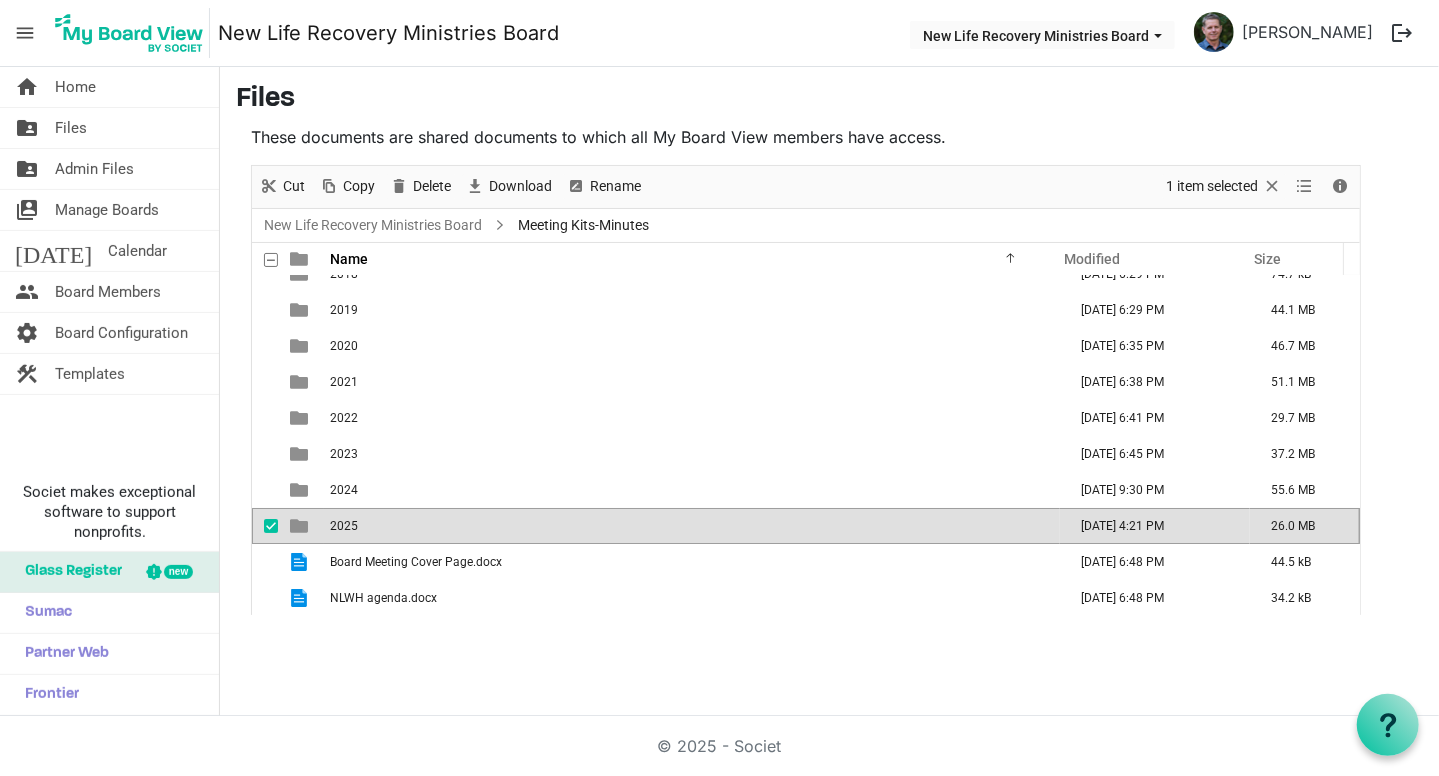 click on "2025" at bounding box center [692, 526] 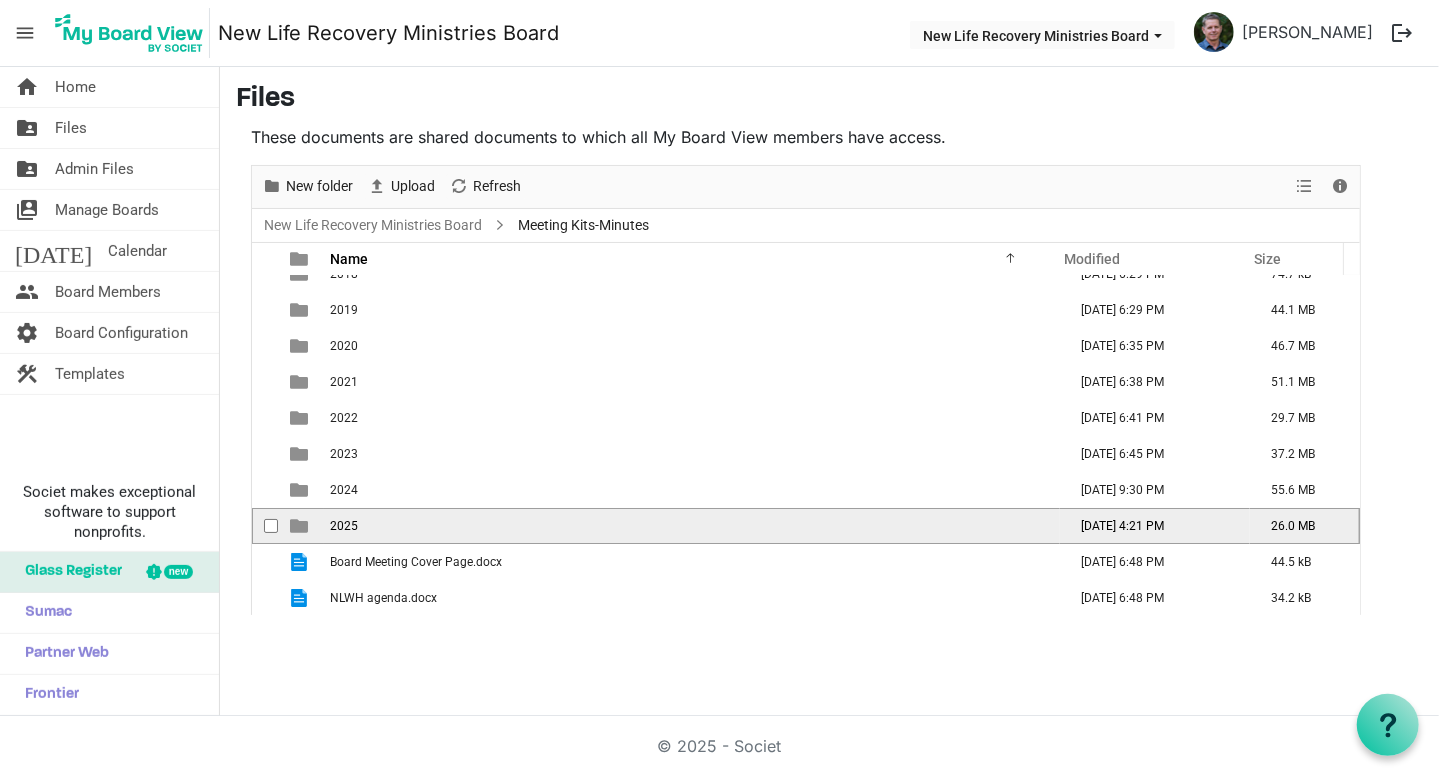 click on "2025" at bounding box center (344, 526) 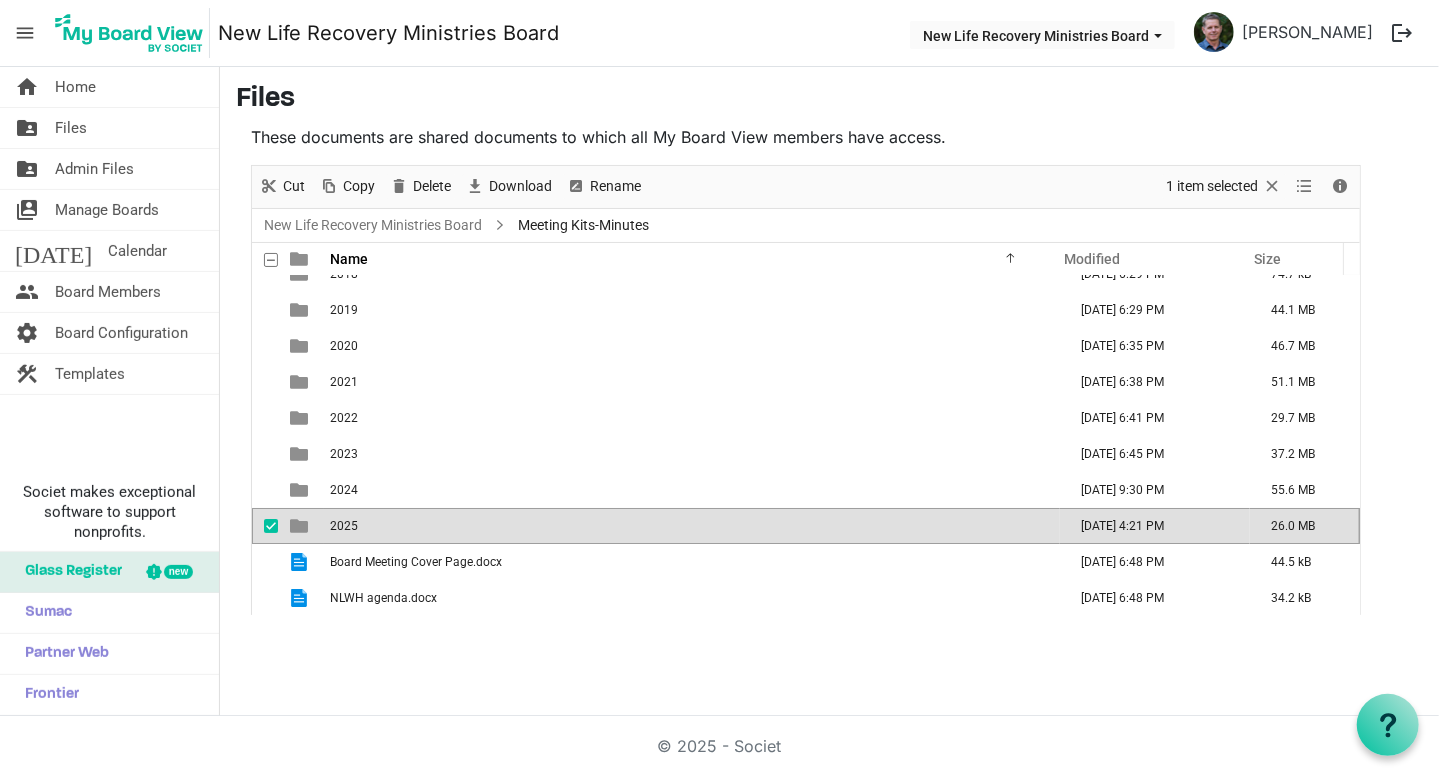 click on "2025" at bounding box center [344, 526] 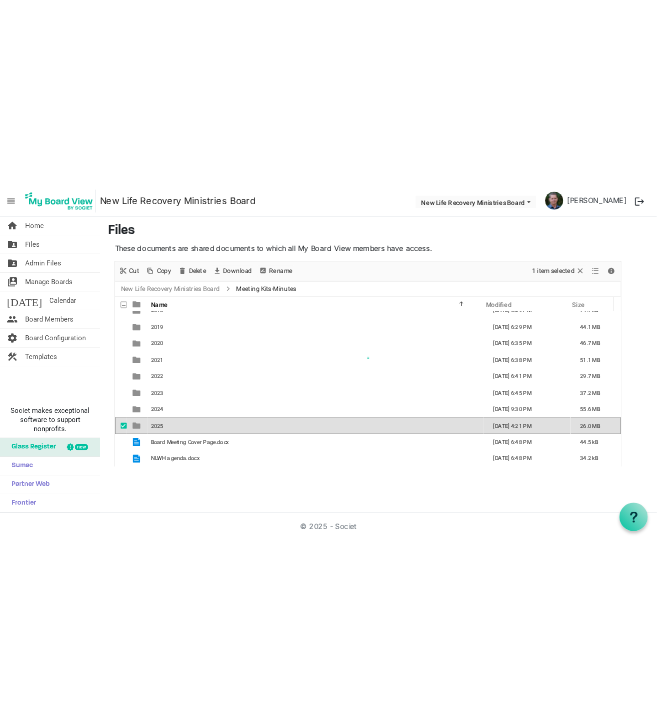 scroll, scrollTop: 0, scrollLeft: 0, axis: both 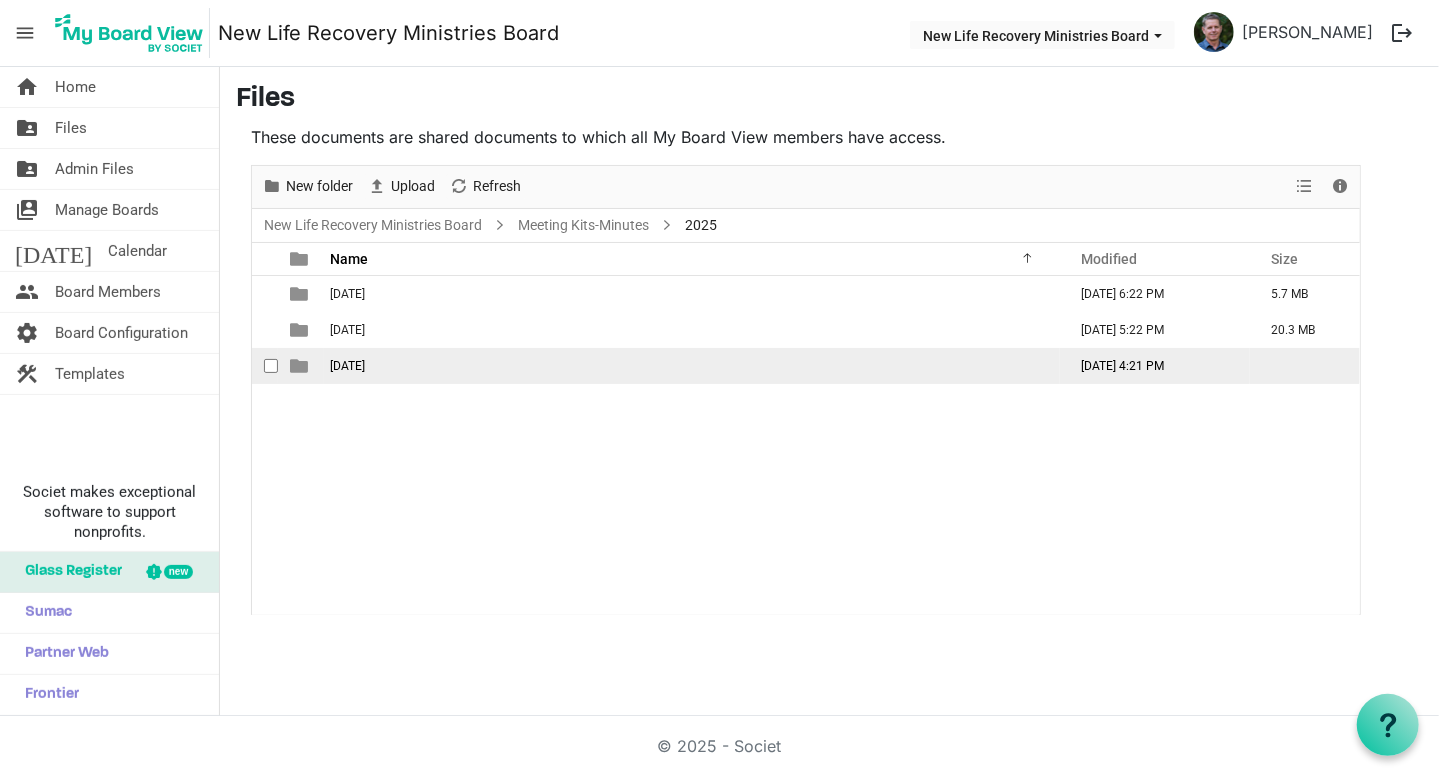 click on "03 July 2025" at bounding box center (347, 366) 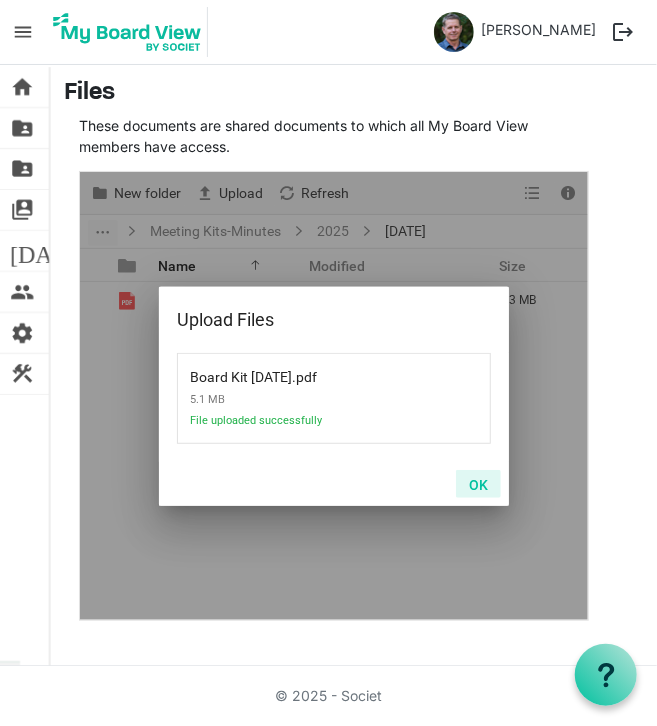 drag, startPoint x: 481, startPoint y: 485, endPoint x: 457, endPoint y: 496, distance: 26.400757 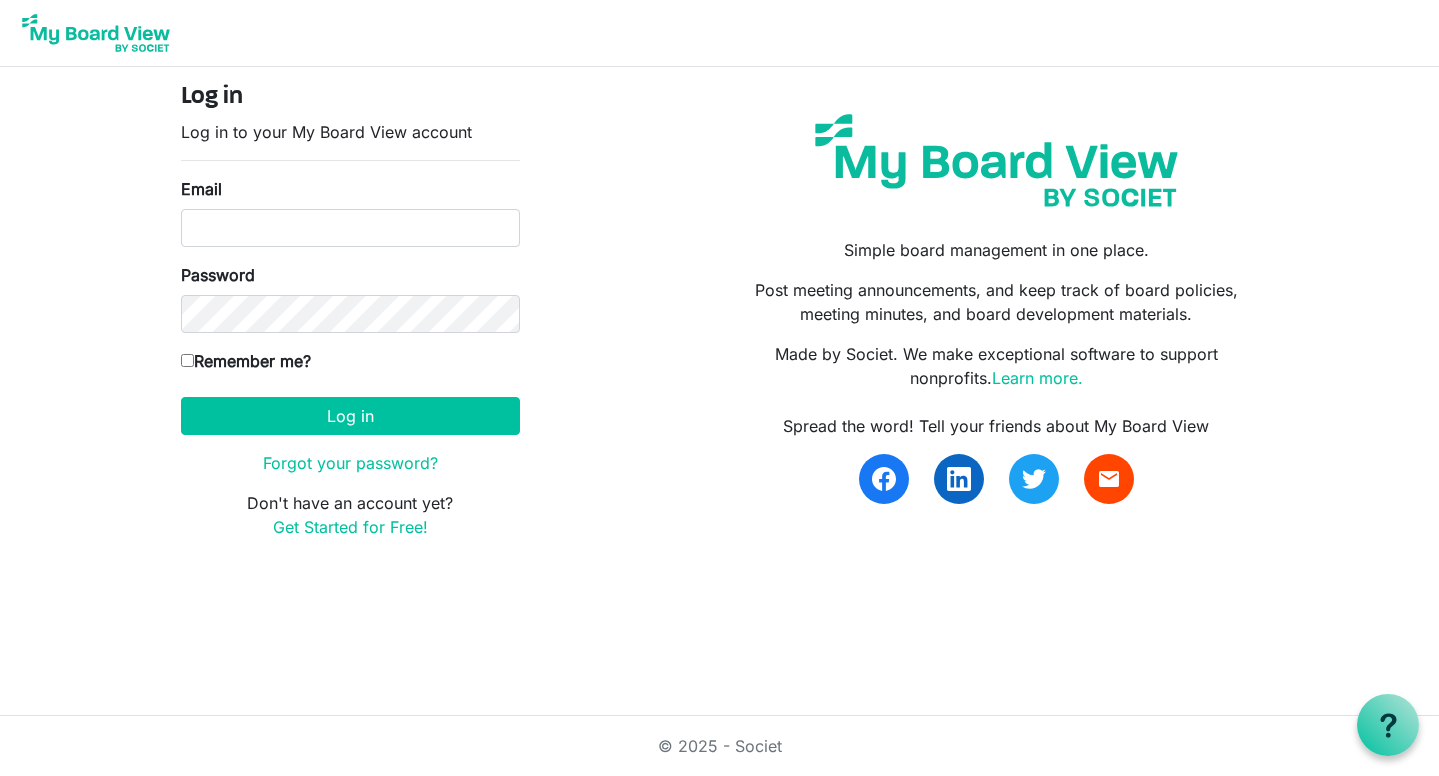 scroll, scrollTop: 0, scrollLeft: 0, axis: both 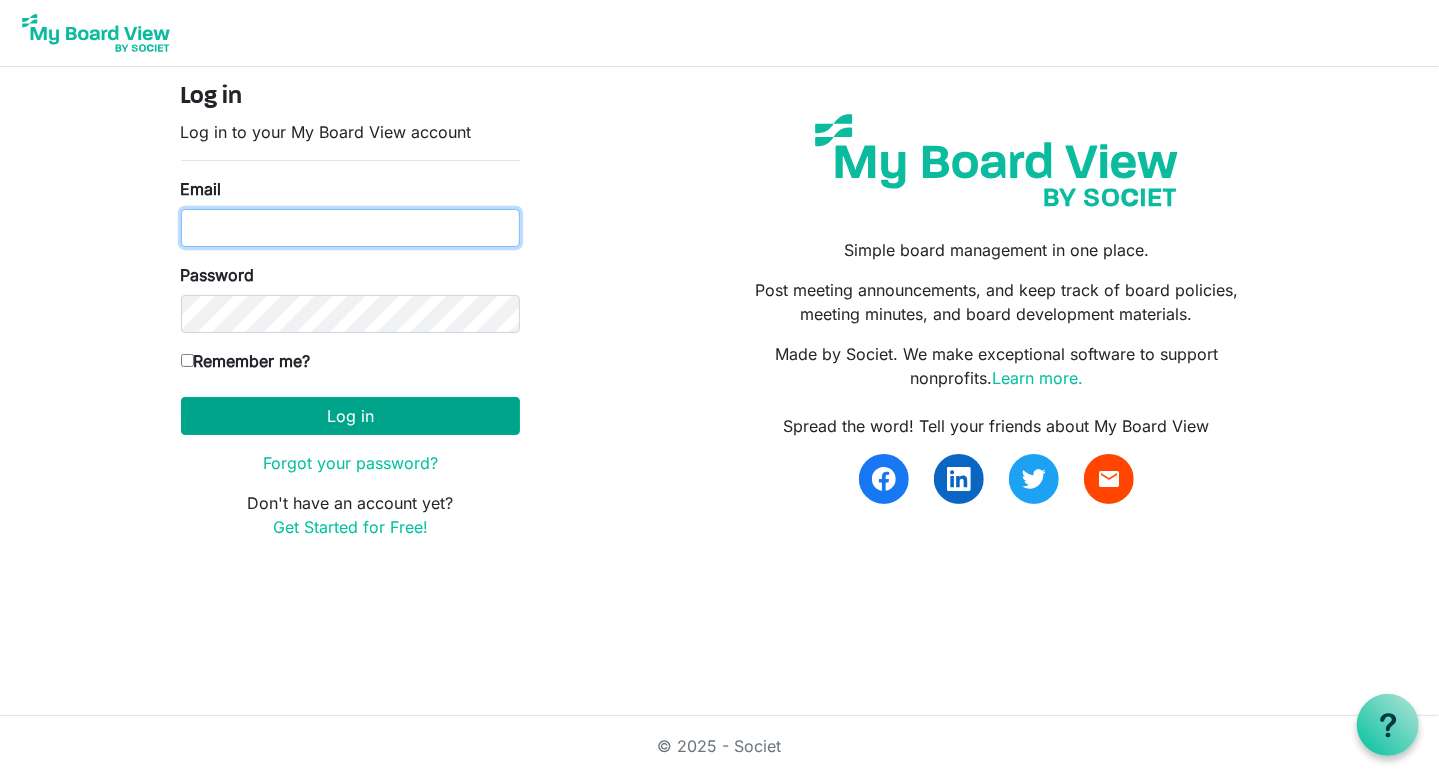 type on "[PERSON_NAME][EMAIL_ADDRESS][DOMAIN_NAME]" 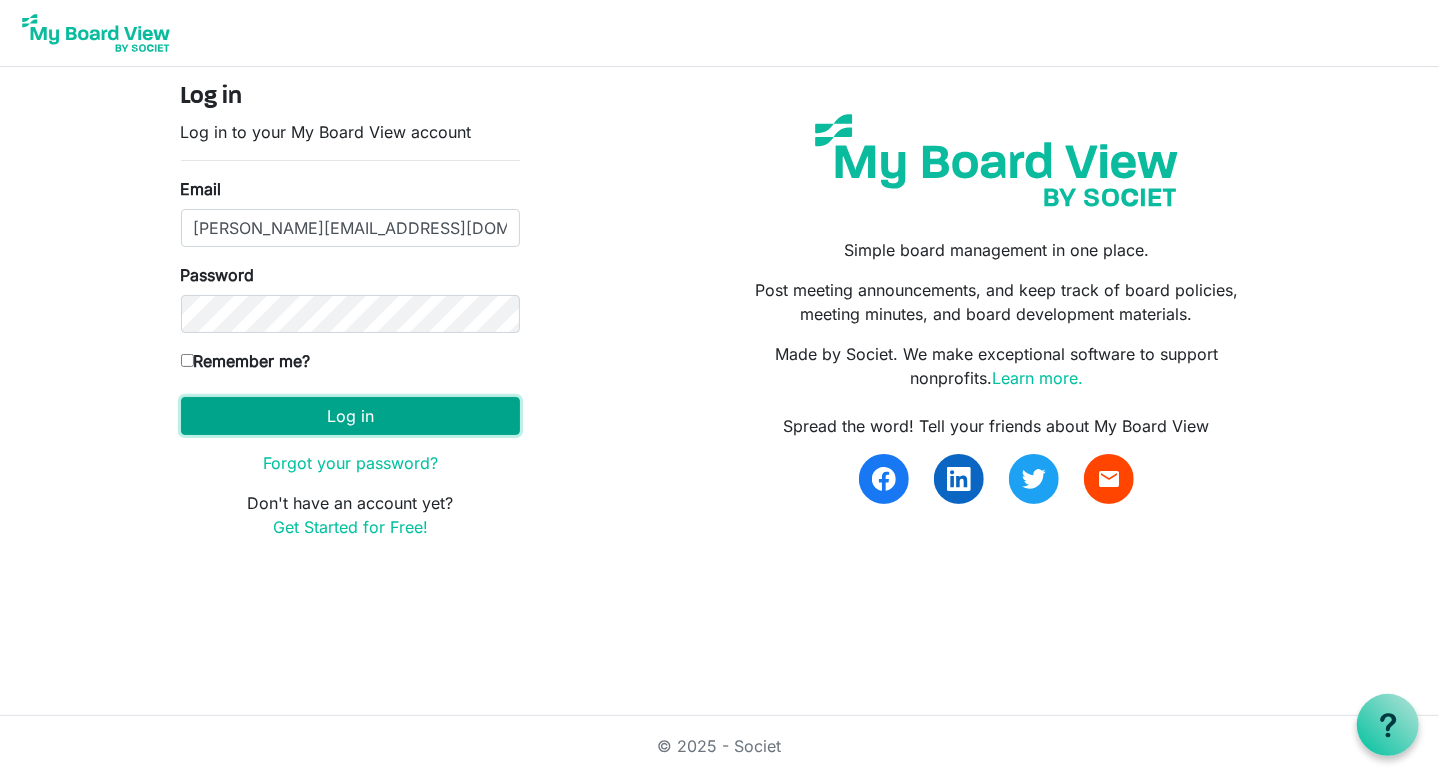 click on "Log in" at bounding box center [350, 416] 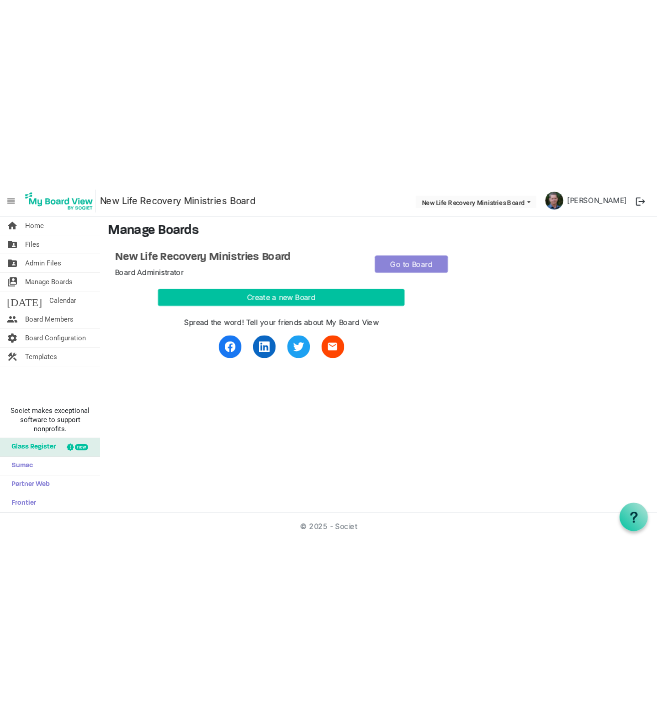 scroll, scrollTop: 0, scrollLeft: 0, axis: both 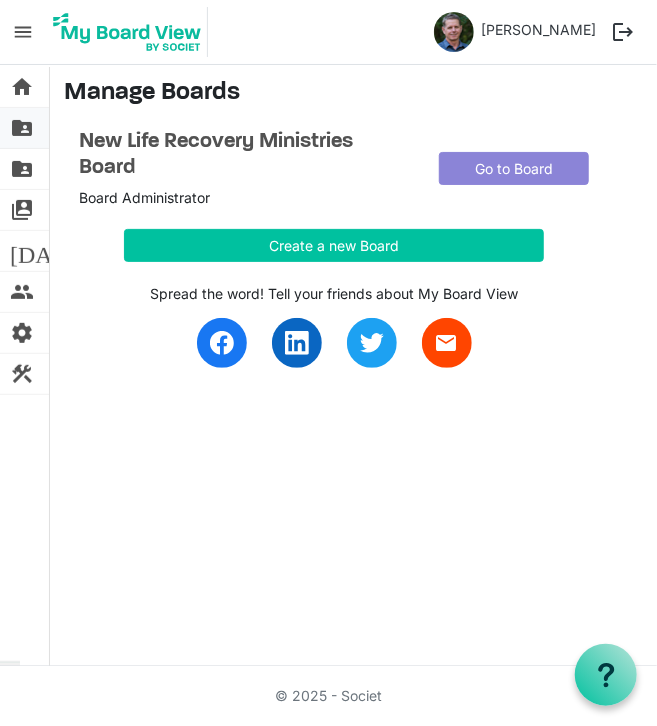 click on "folder_shared" at bounding box center [22, 128] 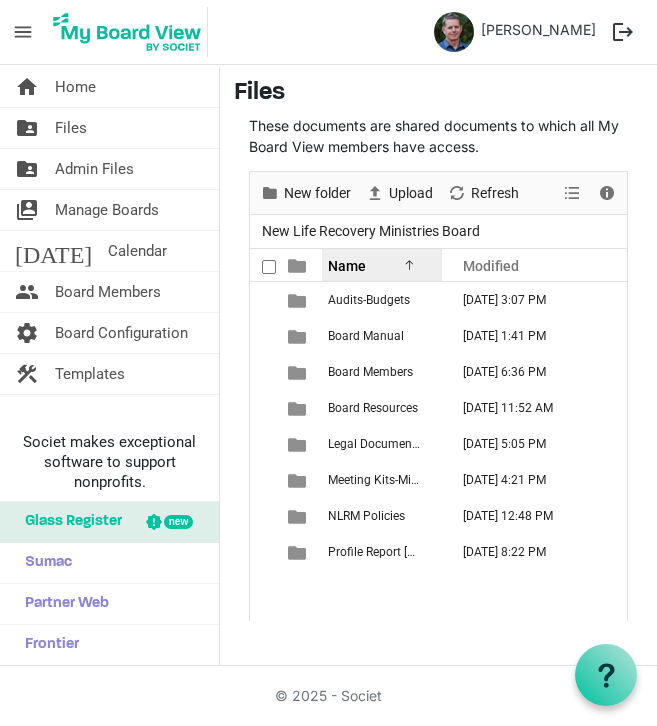 scroll, scrollTop: 0, scrollLeft: 0, axis: both 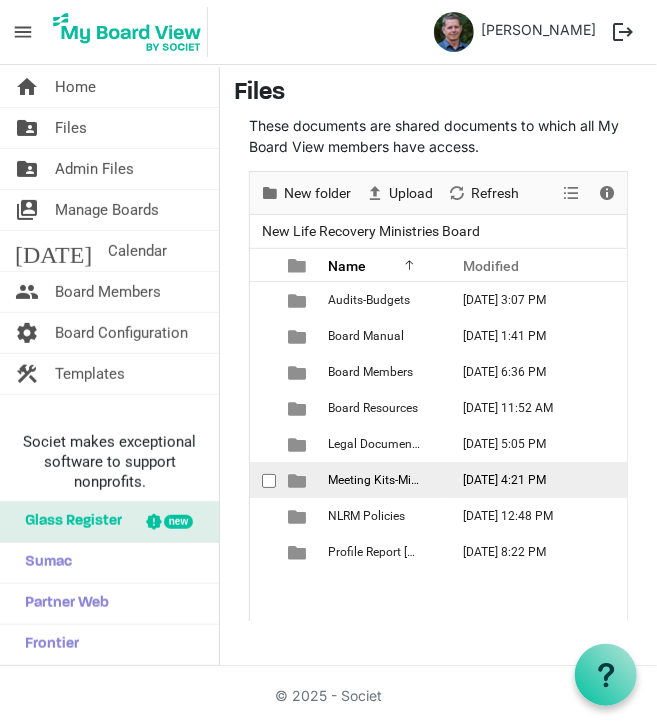 click on "Meeting Kits-Minutes" at bounding box center (384, 480) 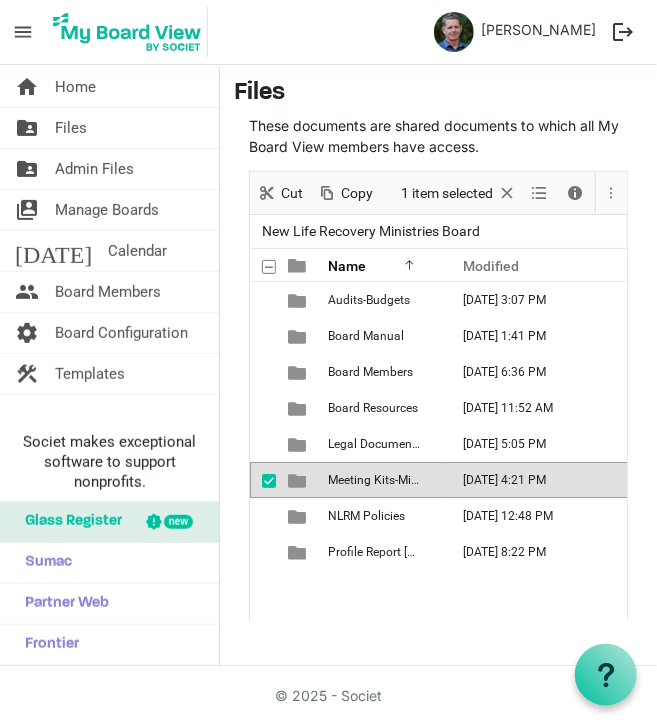 click on "Meeting Kits-Minutes" at bounding box center (384, 480) 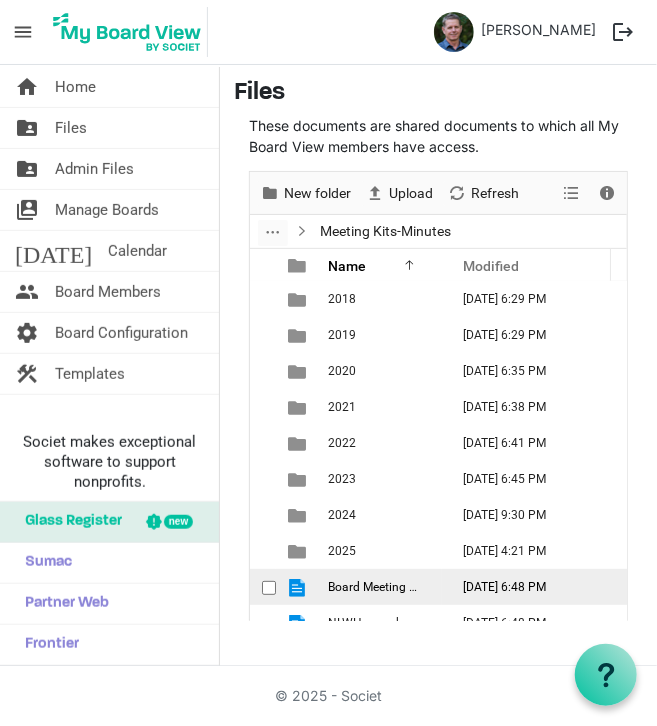 scroll, scrollTop: 72, scrollLeft: 0, axis: vertical 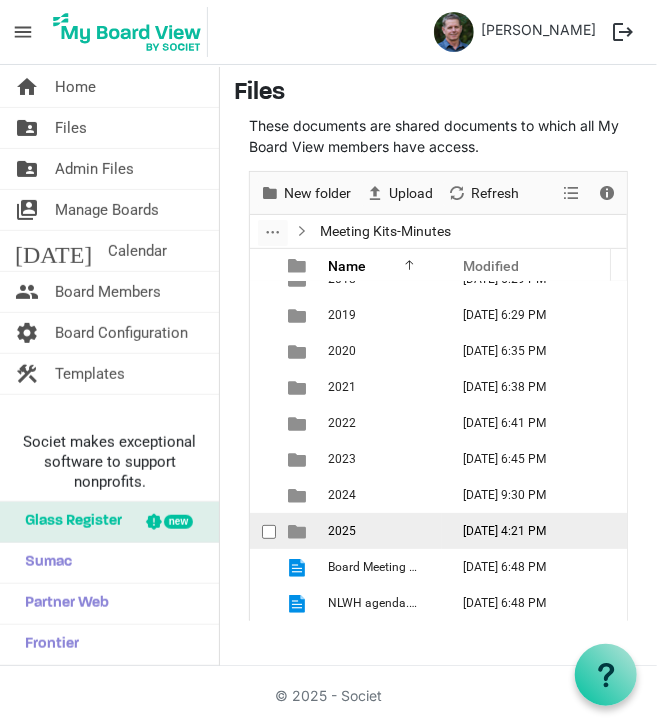 click on "2025" at bounding box center [382, 531] 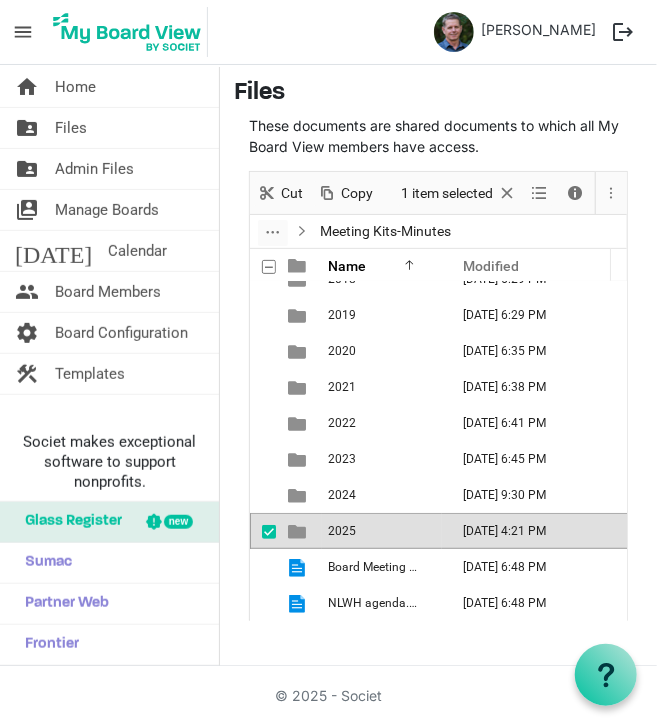 click on "2025" at bounding box center (382, 531) 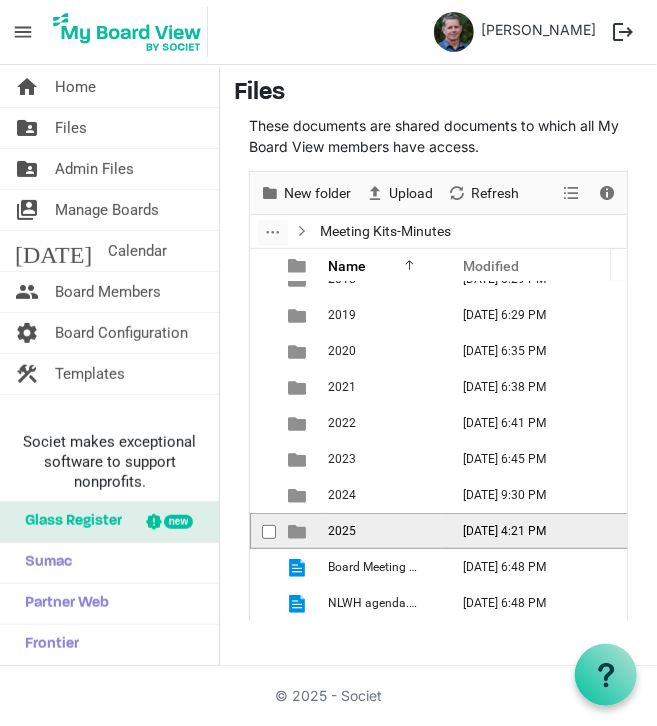 click on "2025" at bounding box center (382, 531) 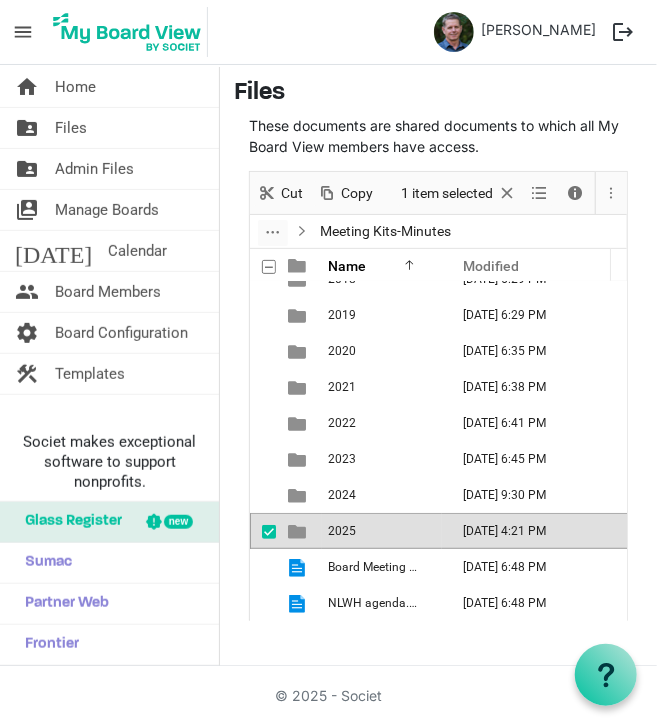 click on "2025" at bounding box center [382, 531] 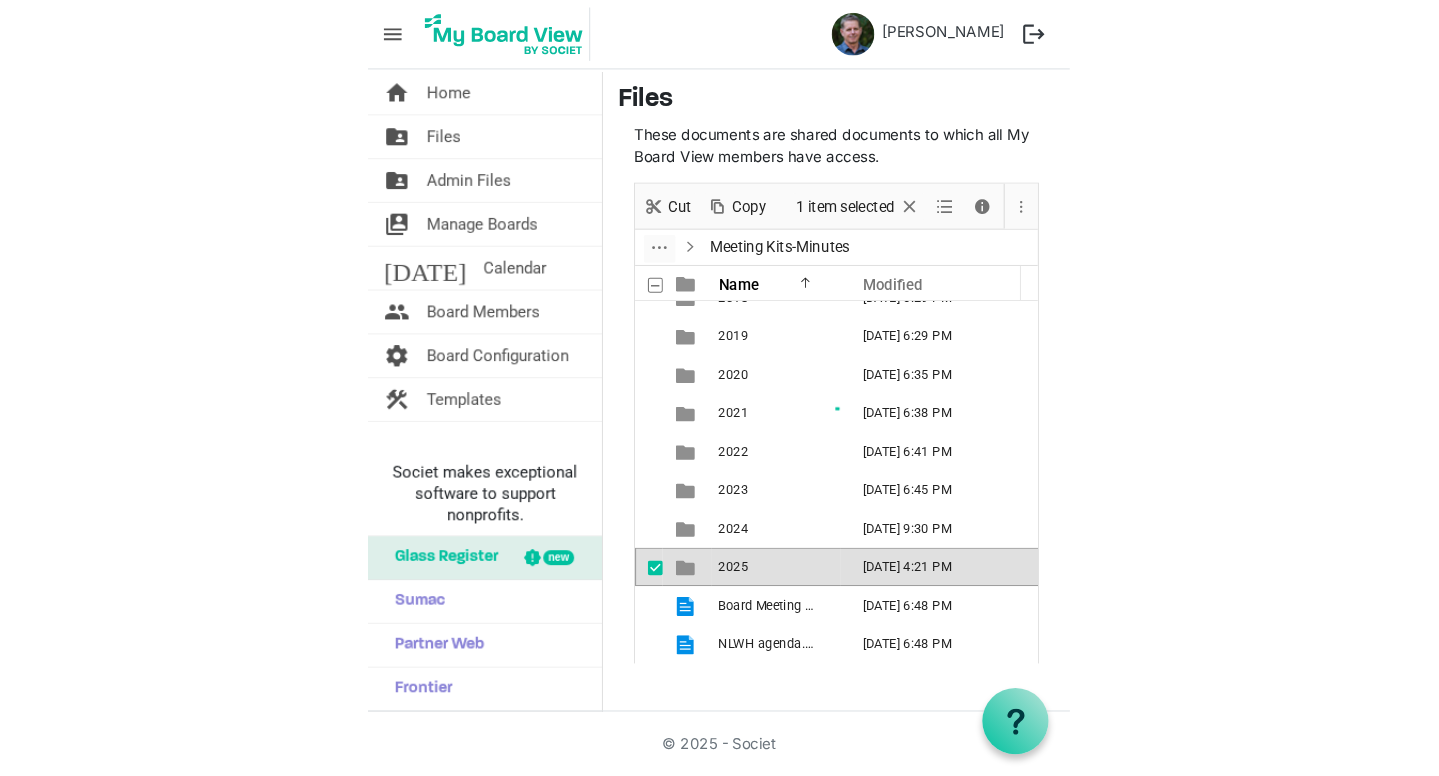 scroll, scrollTop: 0, scrollLeft: 0, axis: both 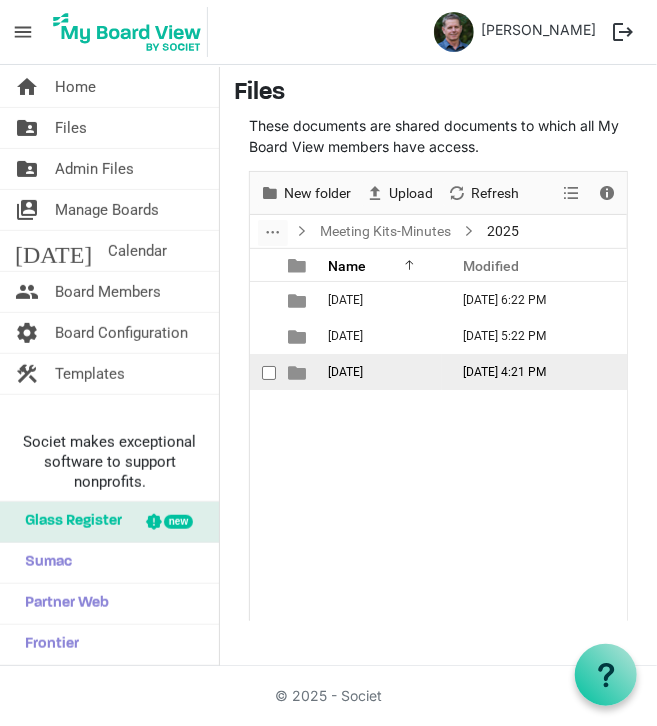 click on "03 July 2025" at bounding box center (345, 372) 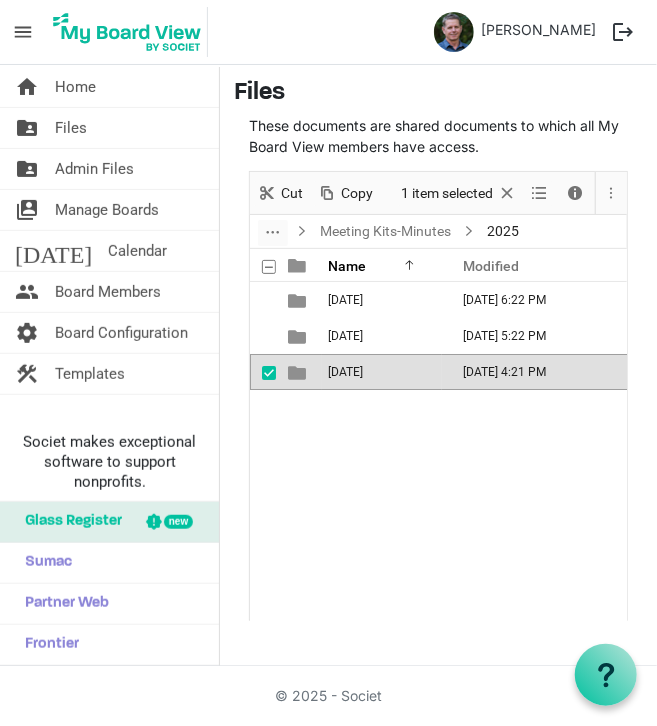 click on "03 July 2025" at bounding box center (345, 372) 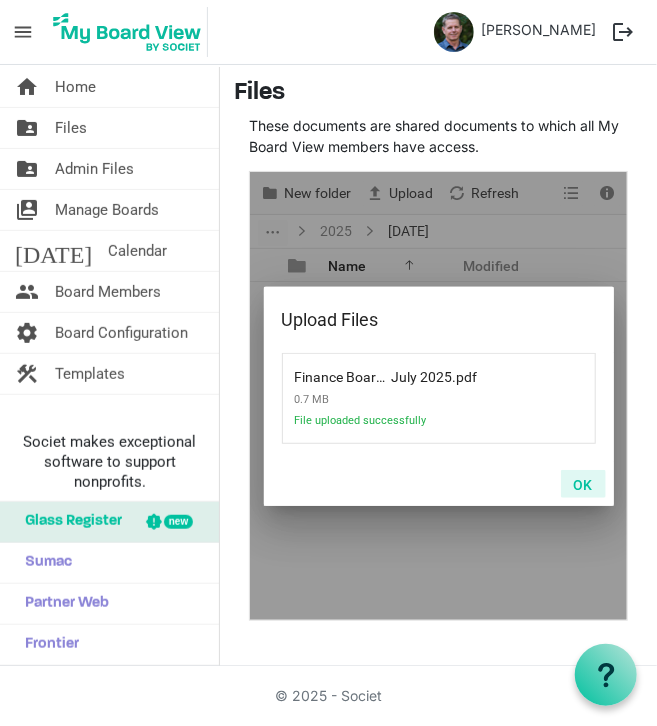 click on "OK" at bounding box center (583, 484) 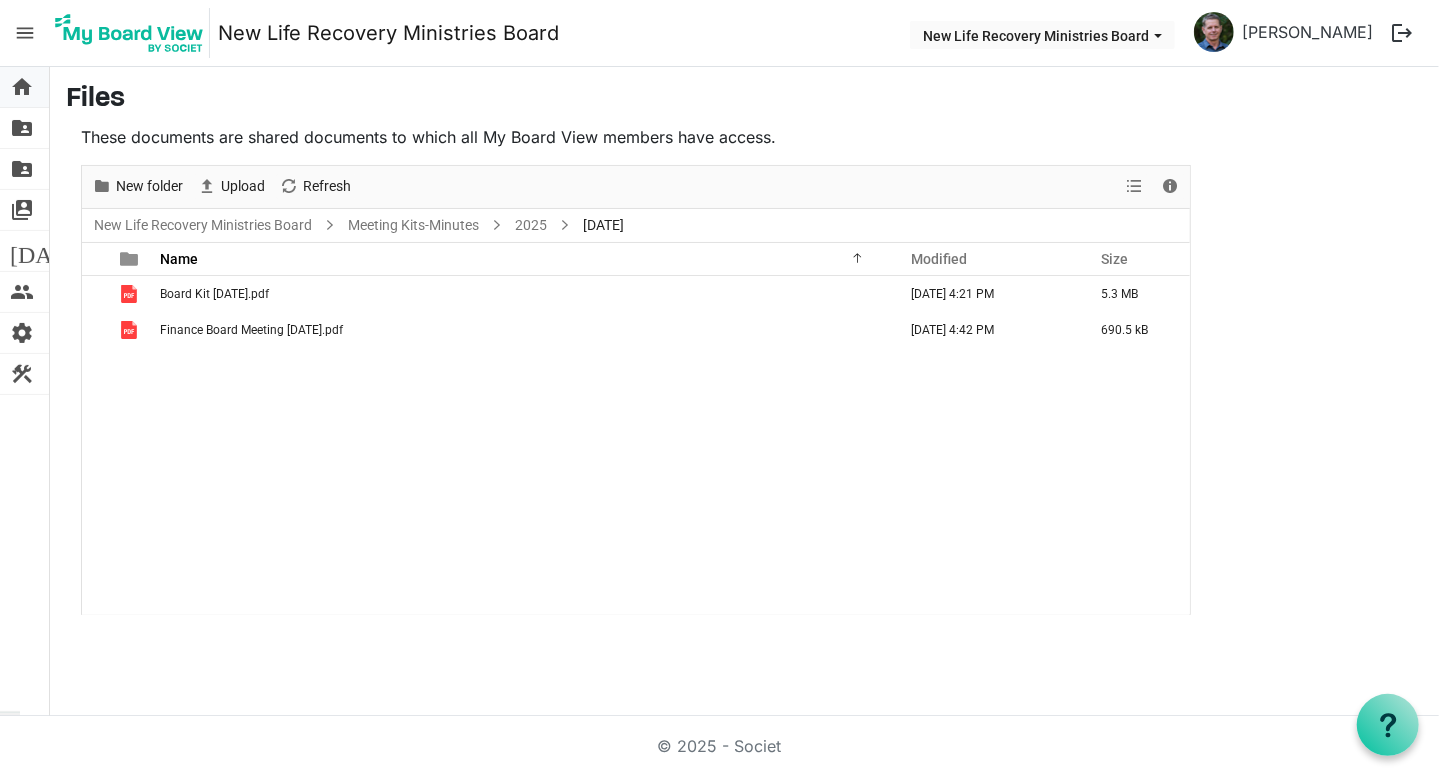 click on "home
Home" at bounding box center [24, 87] 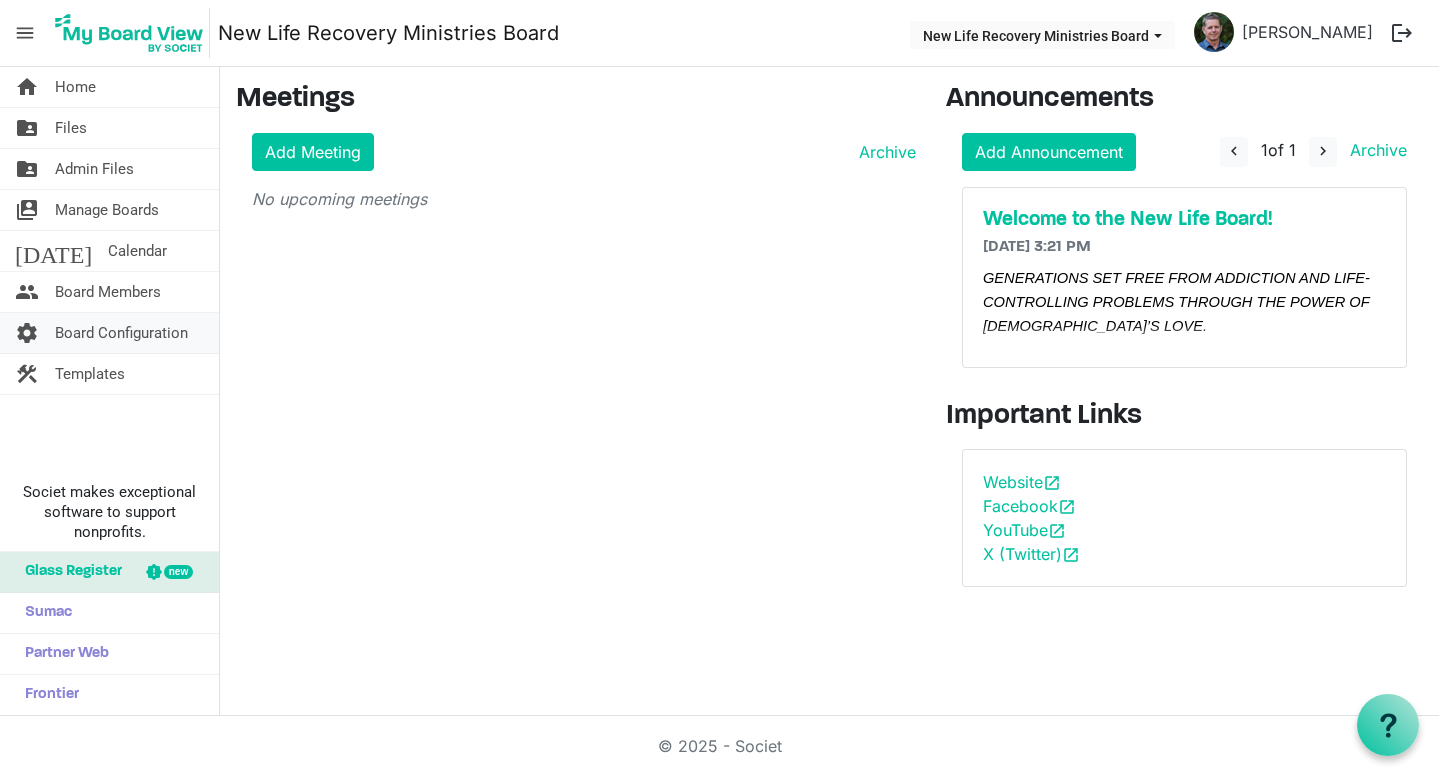 scroll, scrollTop: 0, scrollLeft: 0, axis: both 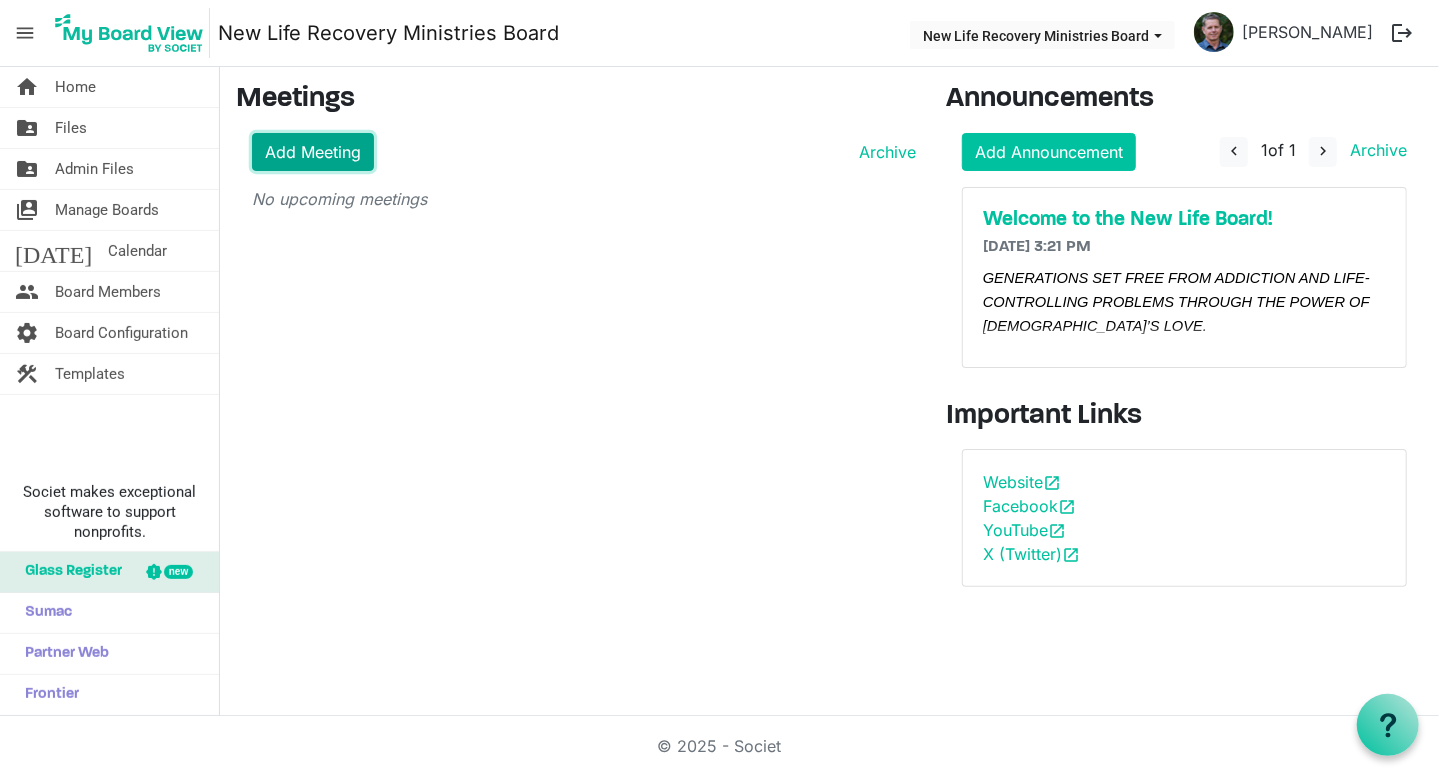 click on "Add Meeting" at bounding box center [313, 152] 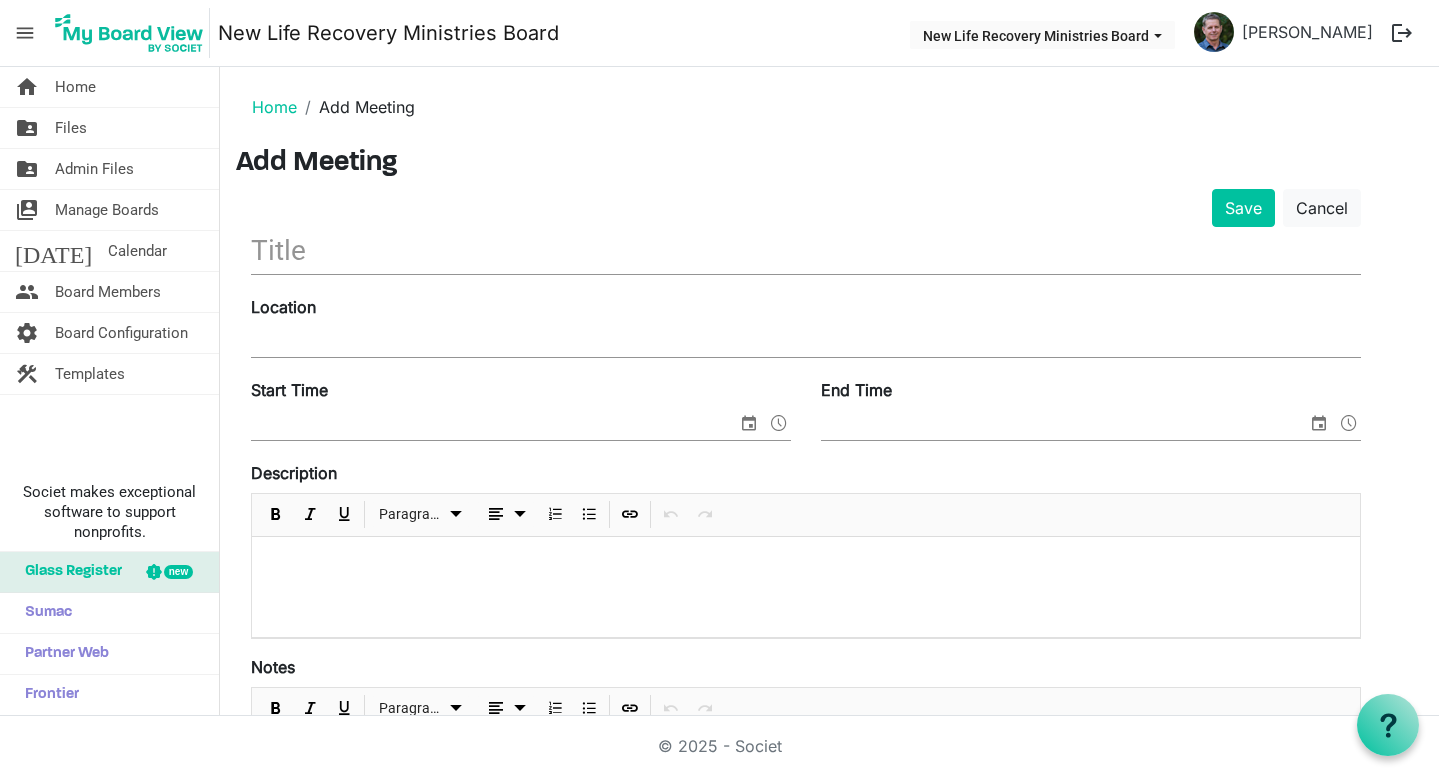 scroll, scrollTop: 0, scrollLeft: 0, axis: both 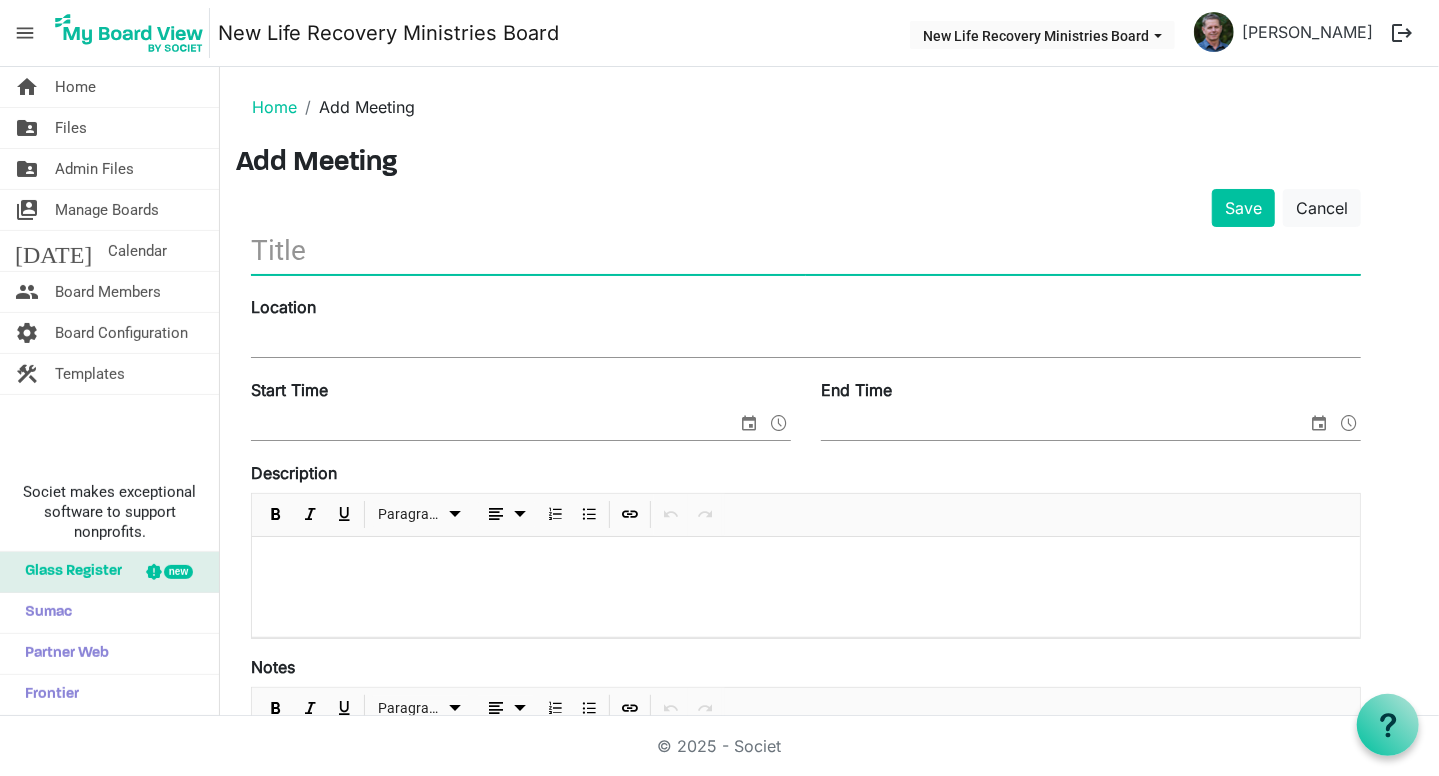 click at bounding box center [806, 250] 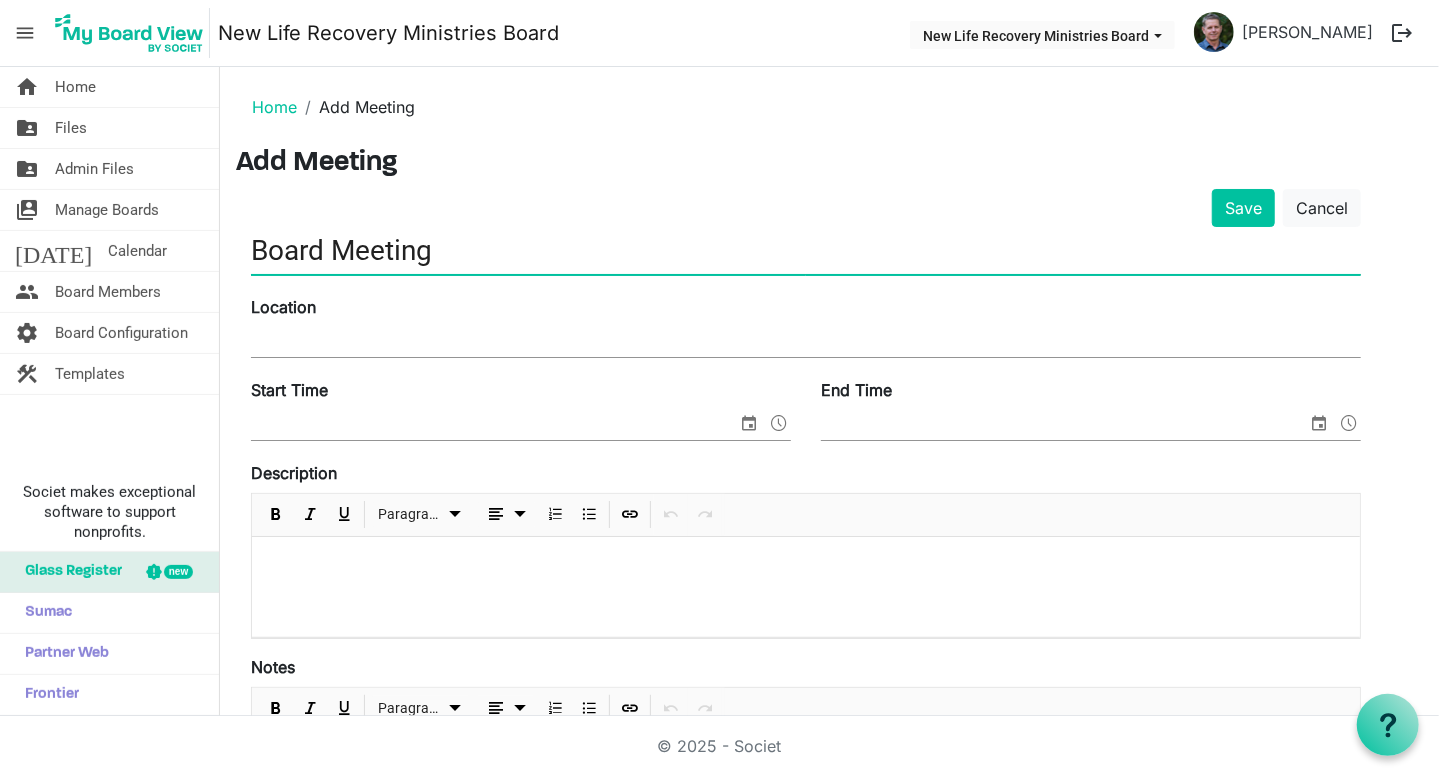 type on "Board Meeting" 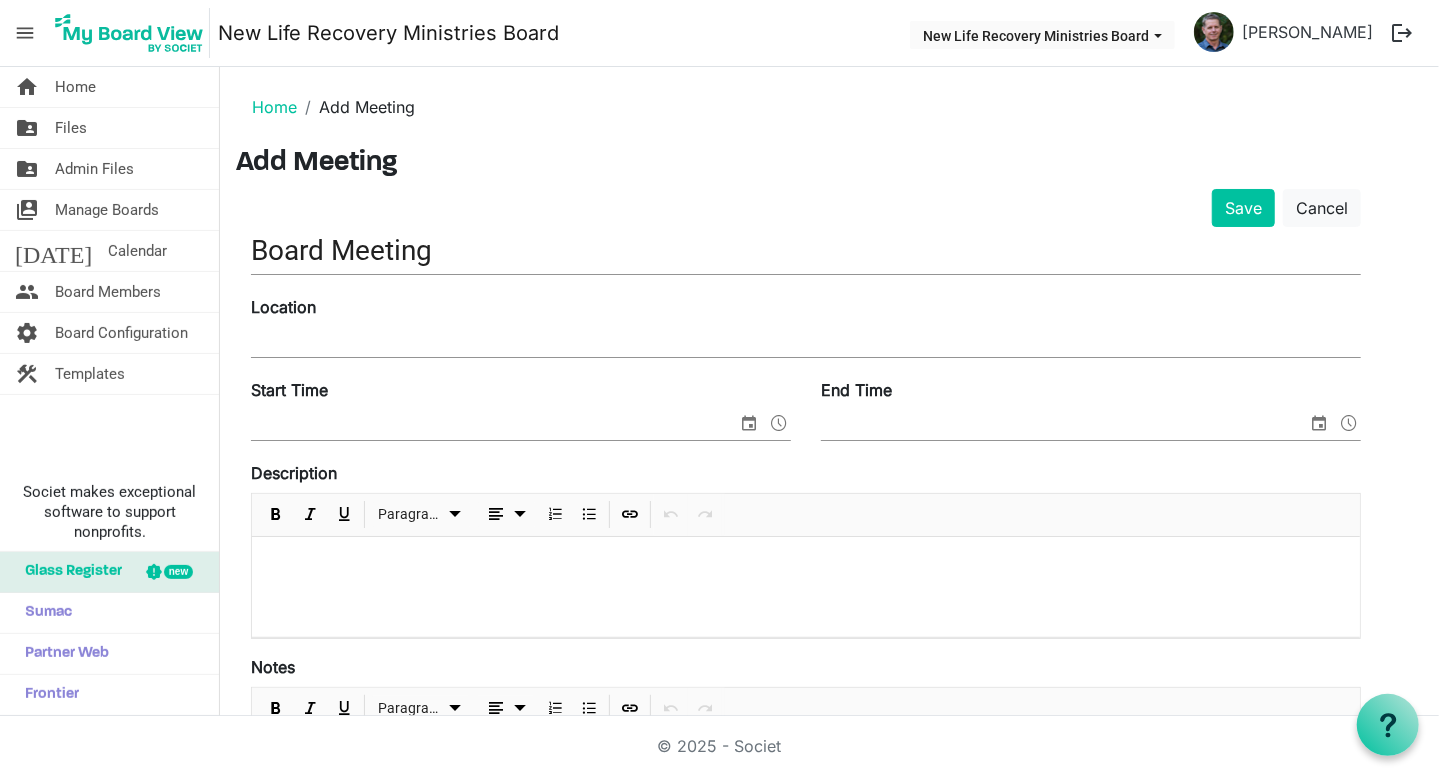 click on "Location" at bounding box center (806, 342) 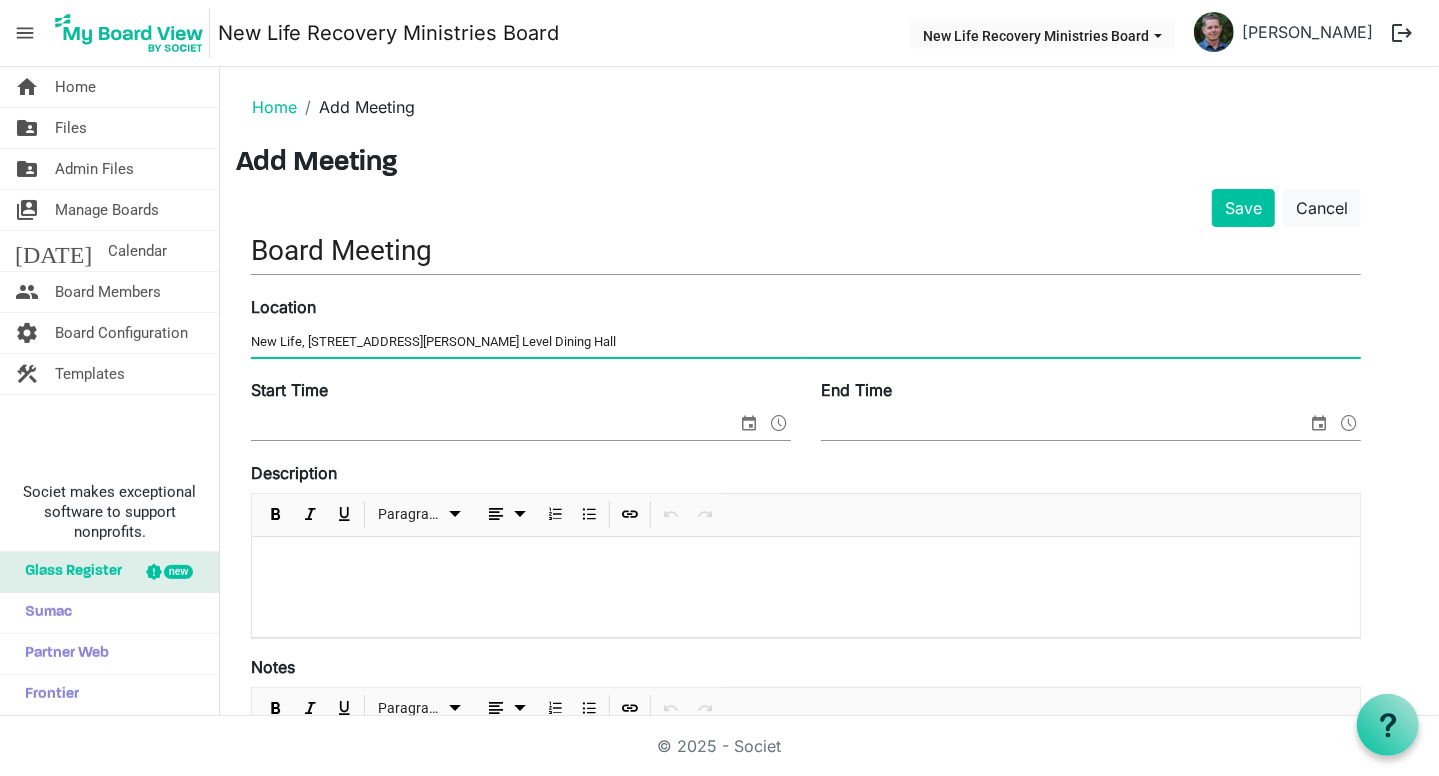 click on "New Life, 543 Thrasher Rd, Main Level Dining Hall" at bounding box center (806, 342) 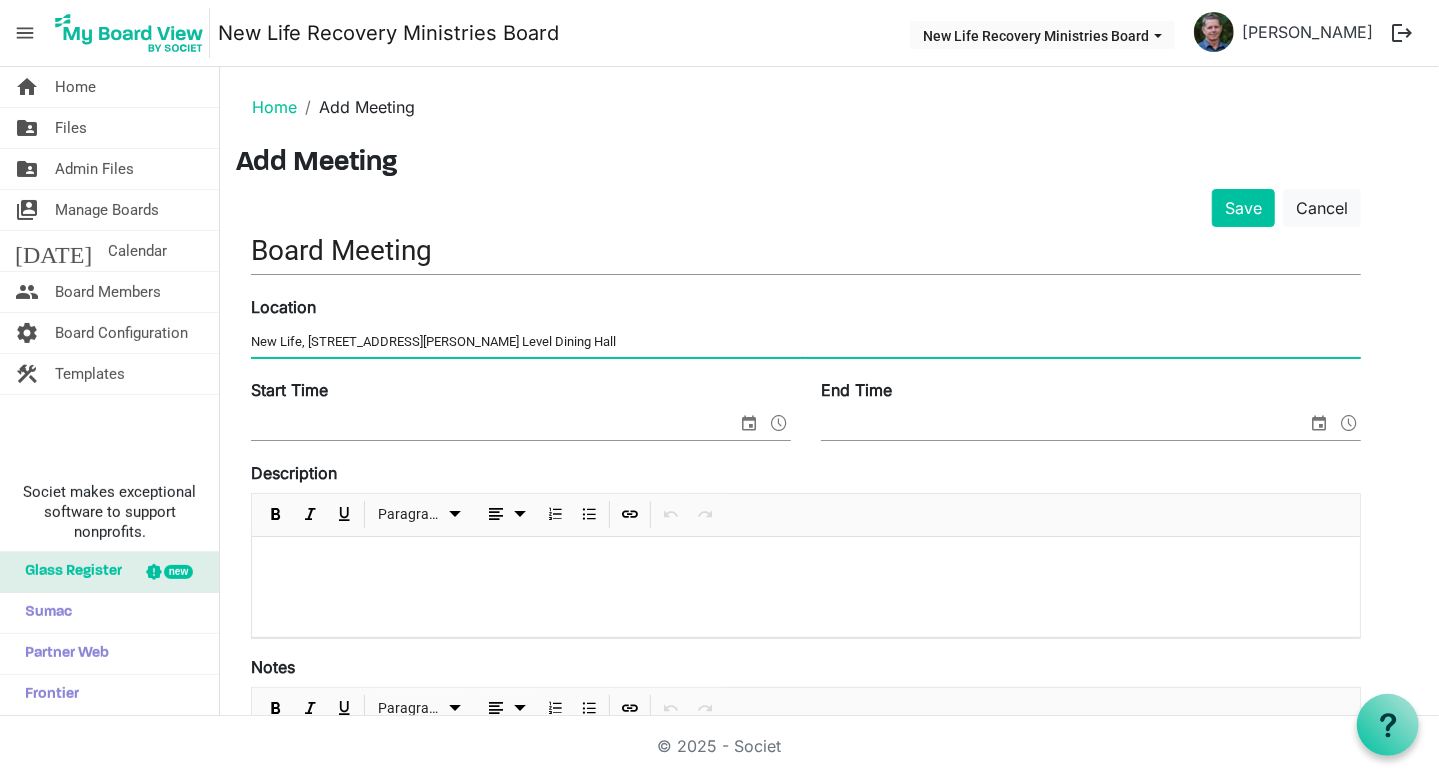 drag, startPoint x: 542, startPoint y: 339, endPoint x: 410, endPoint y: 353, distance: 132.74034 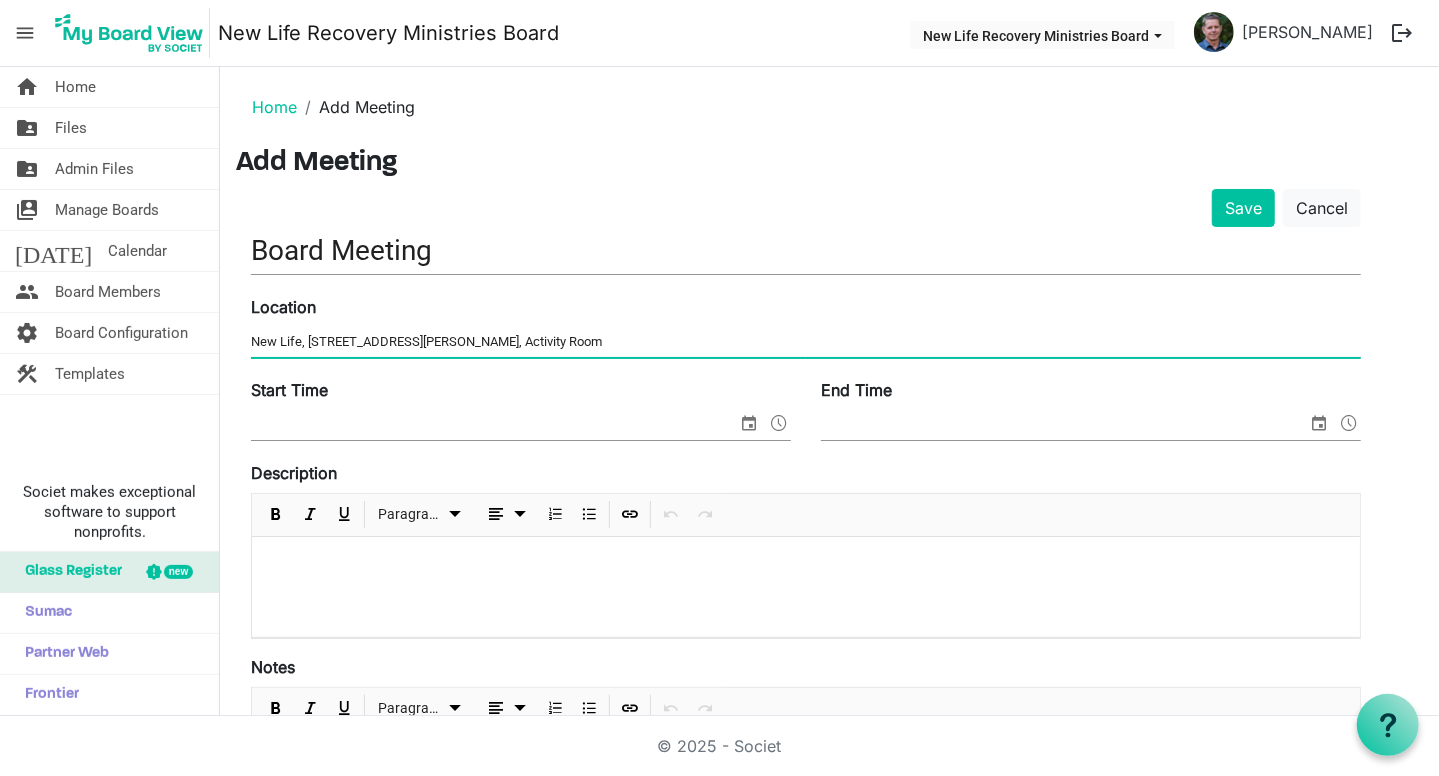 type on "New Life, 543 Thrasher Rd, Activity Room" 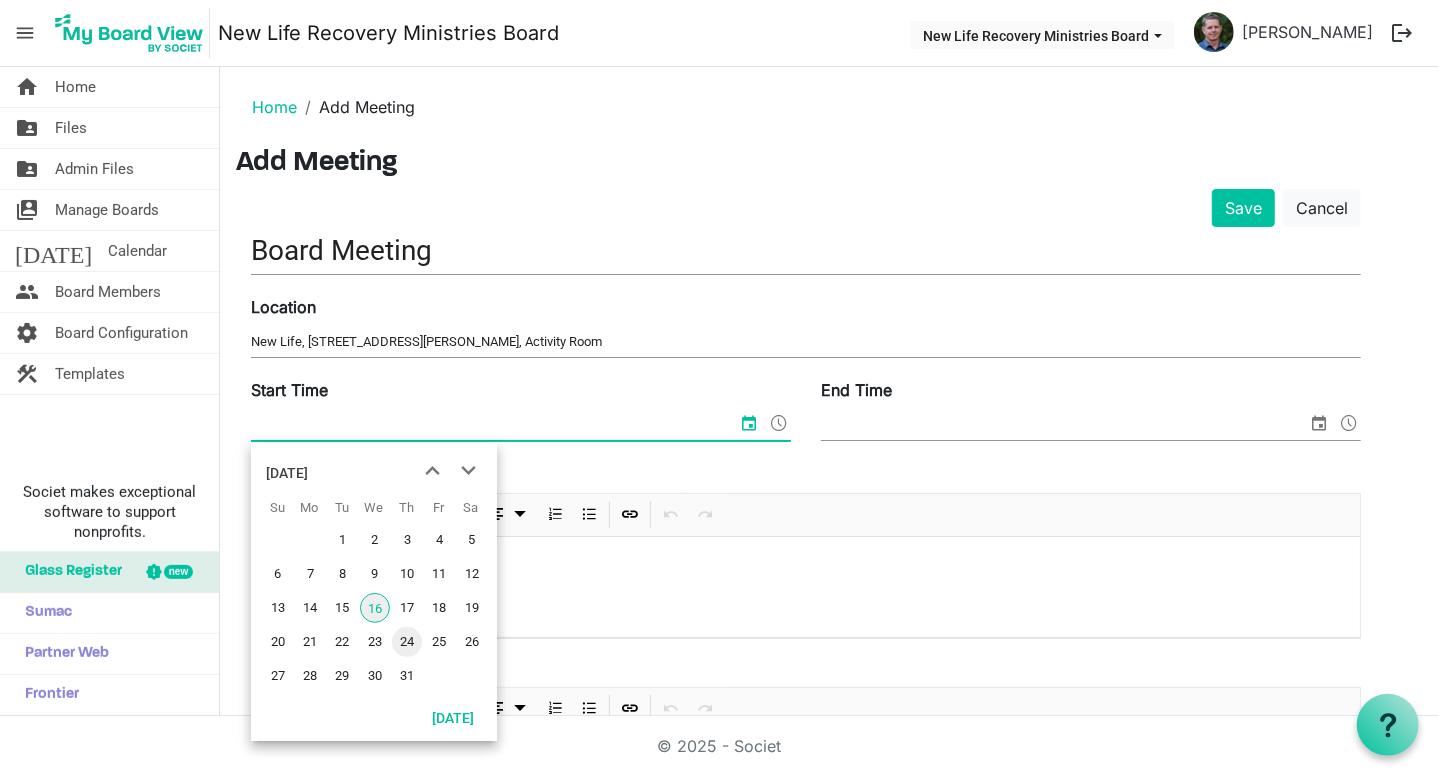 click on "24" at bounding box center (407, 642) 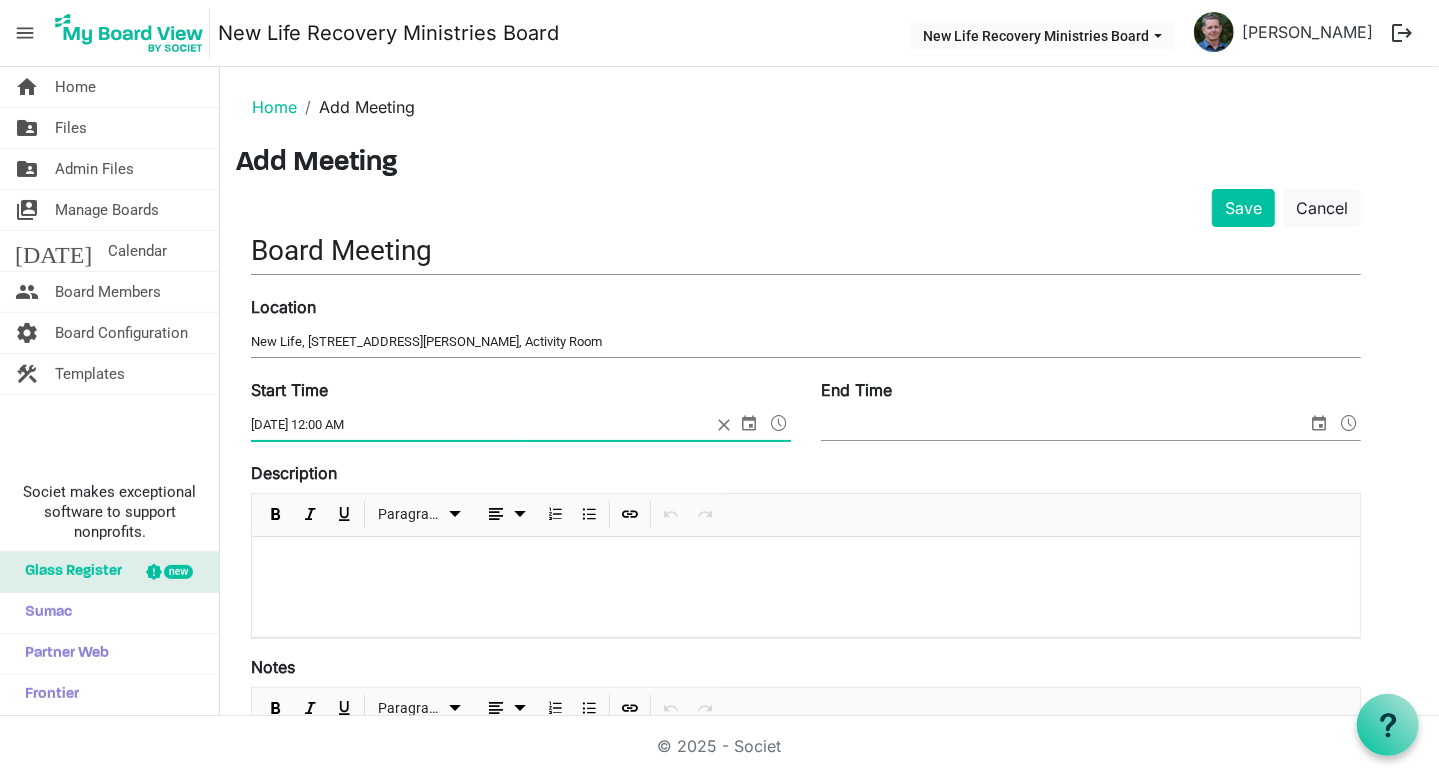 click at bounding box center [779, 423] 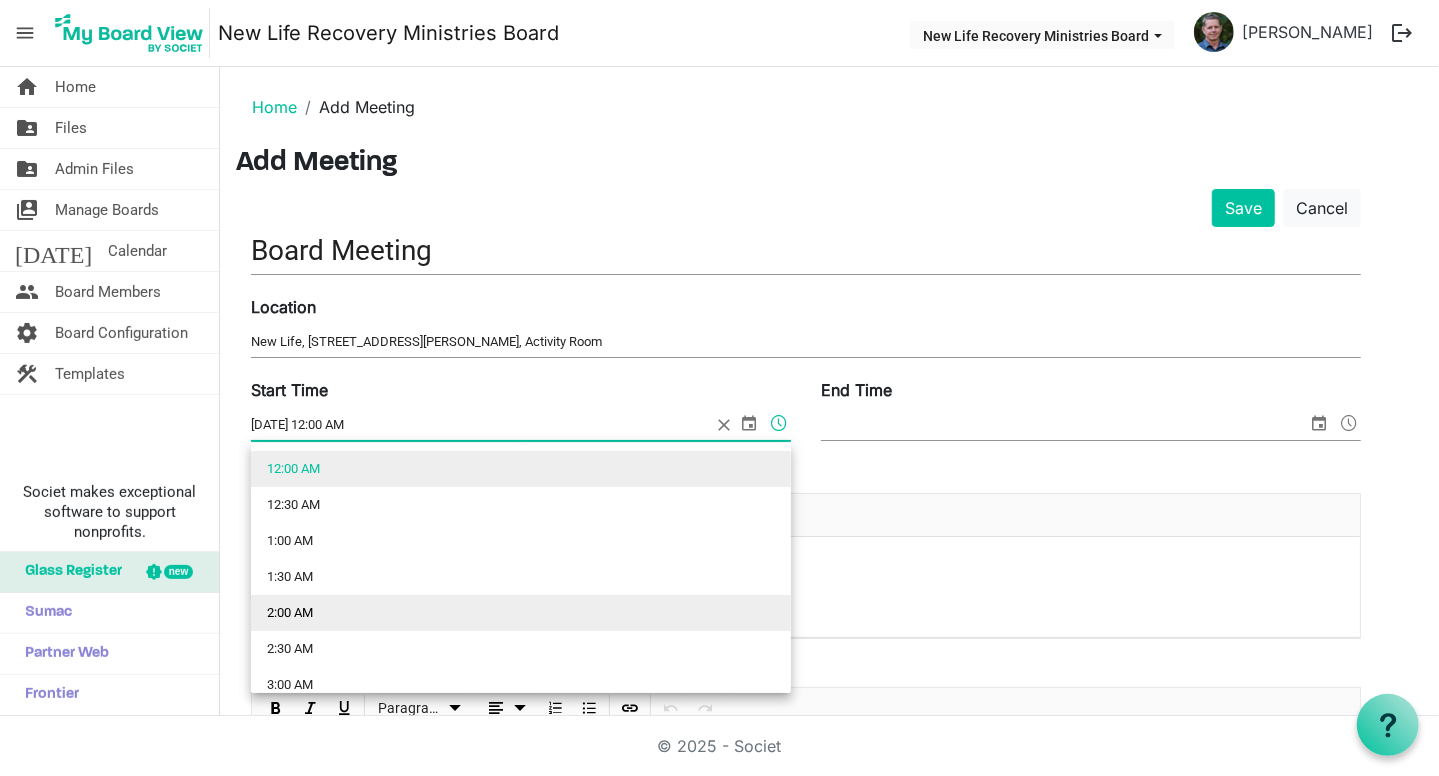 click on "2:00 AM" at bounding box center [521, 613] 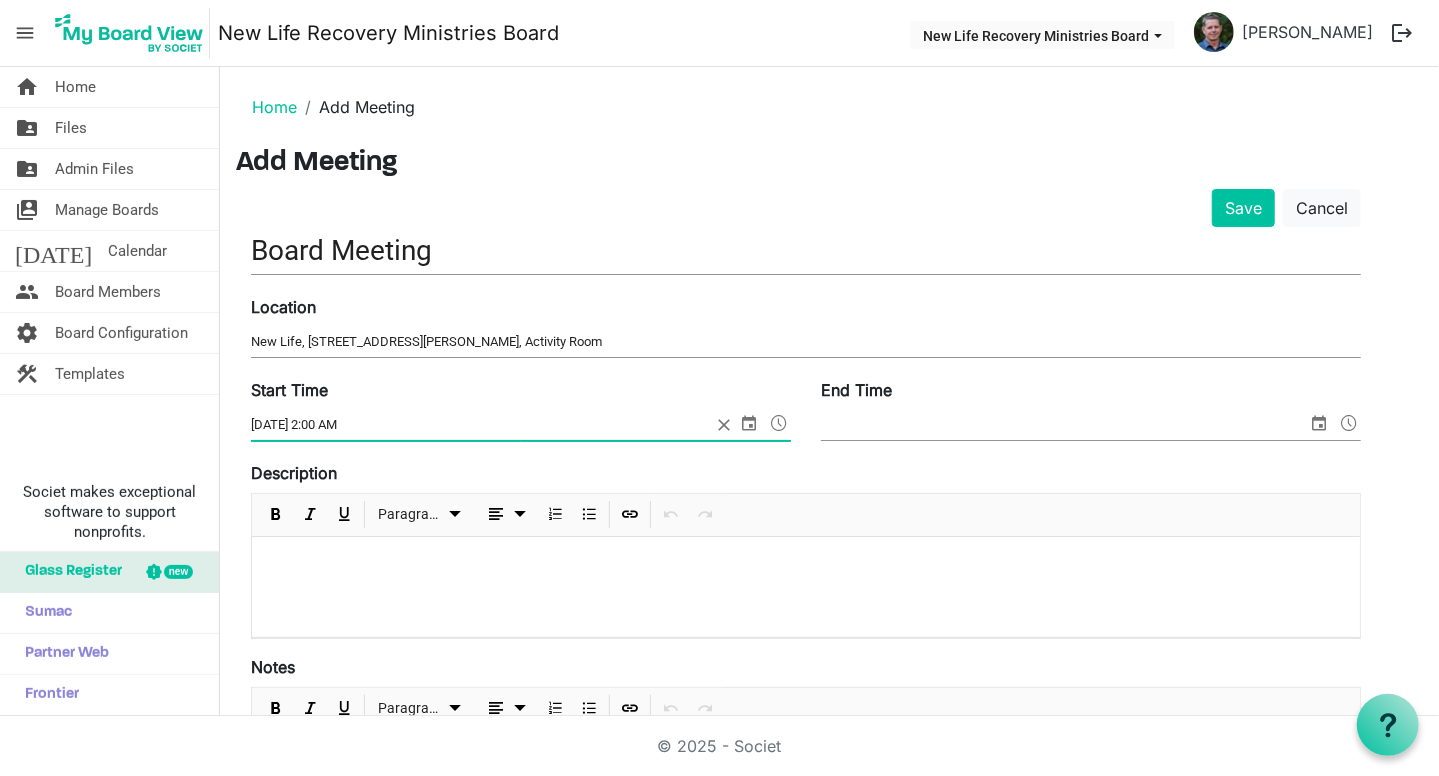 click at bounding box center (779, 423) 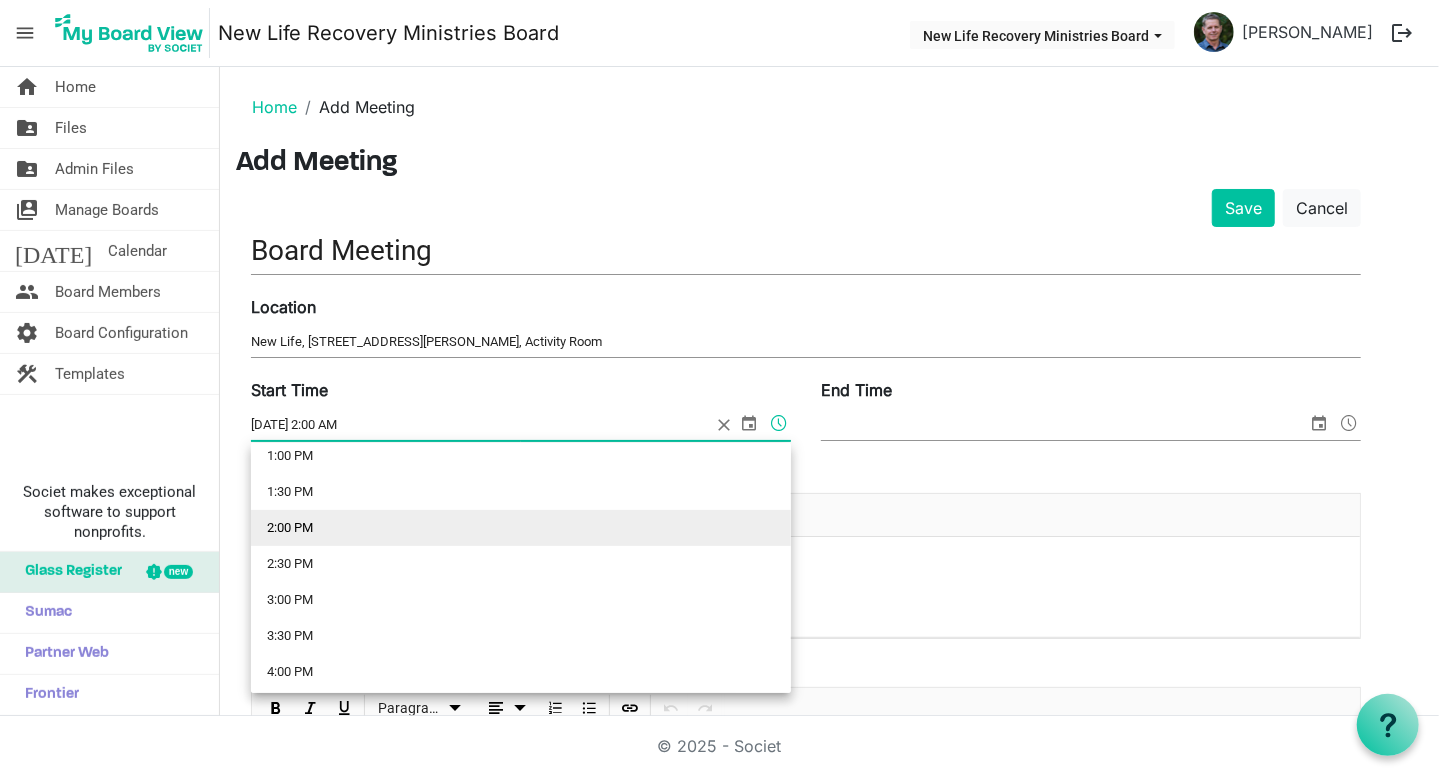 scroll, scrollTop: 948, scrollLeft: 0, axis: vertical 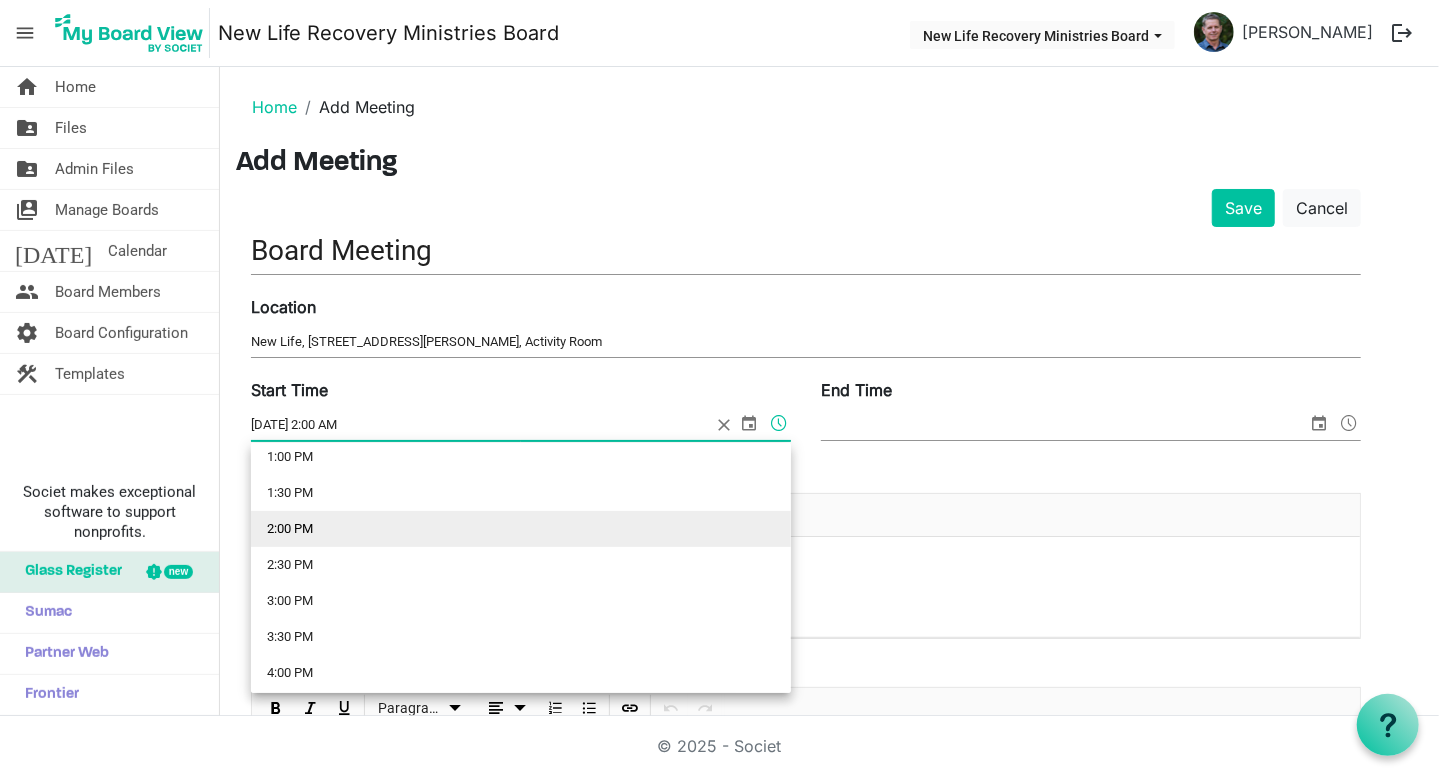 click on "2:00 PM" at bounding box center (521, 529) 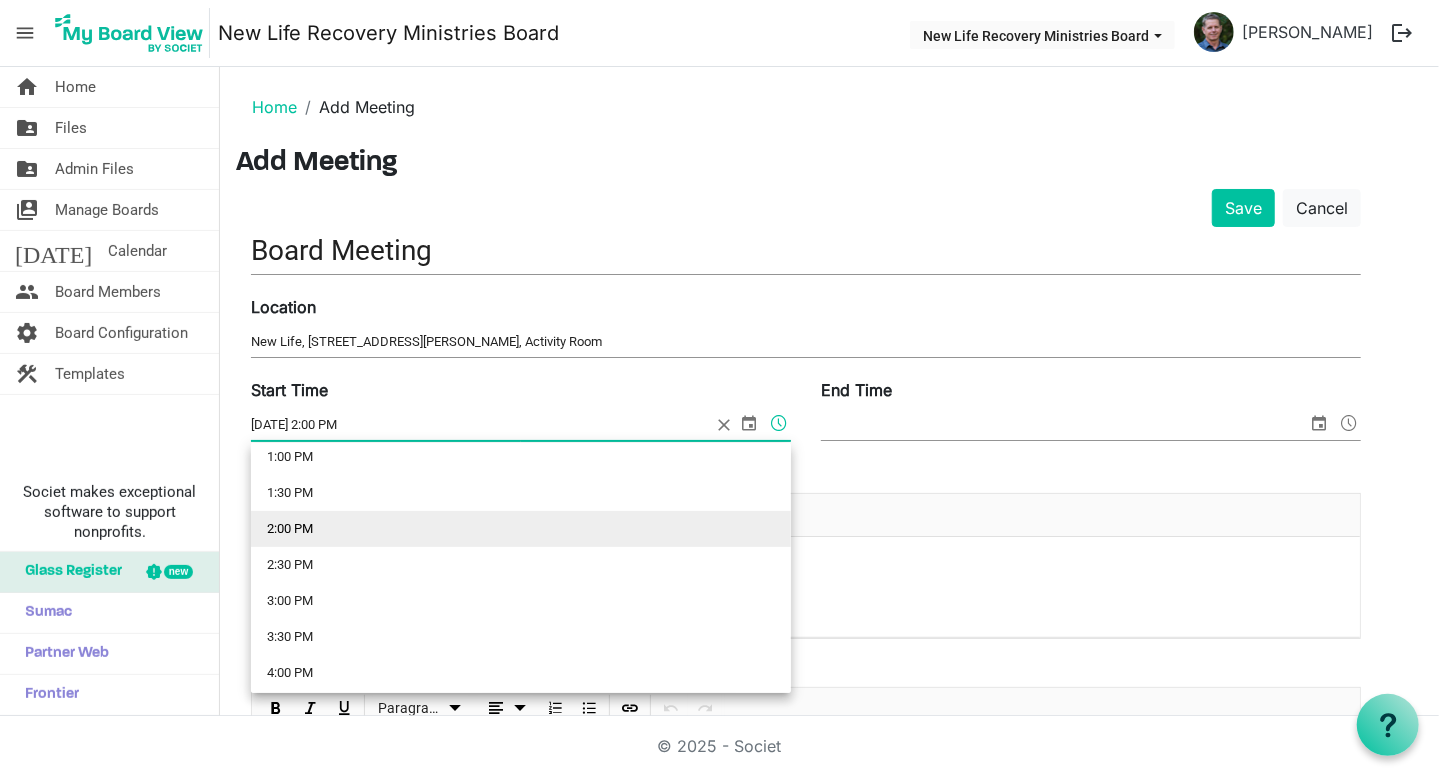 scroll, scrollTop: 0, scrollLeft: 0, axis: both 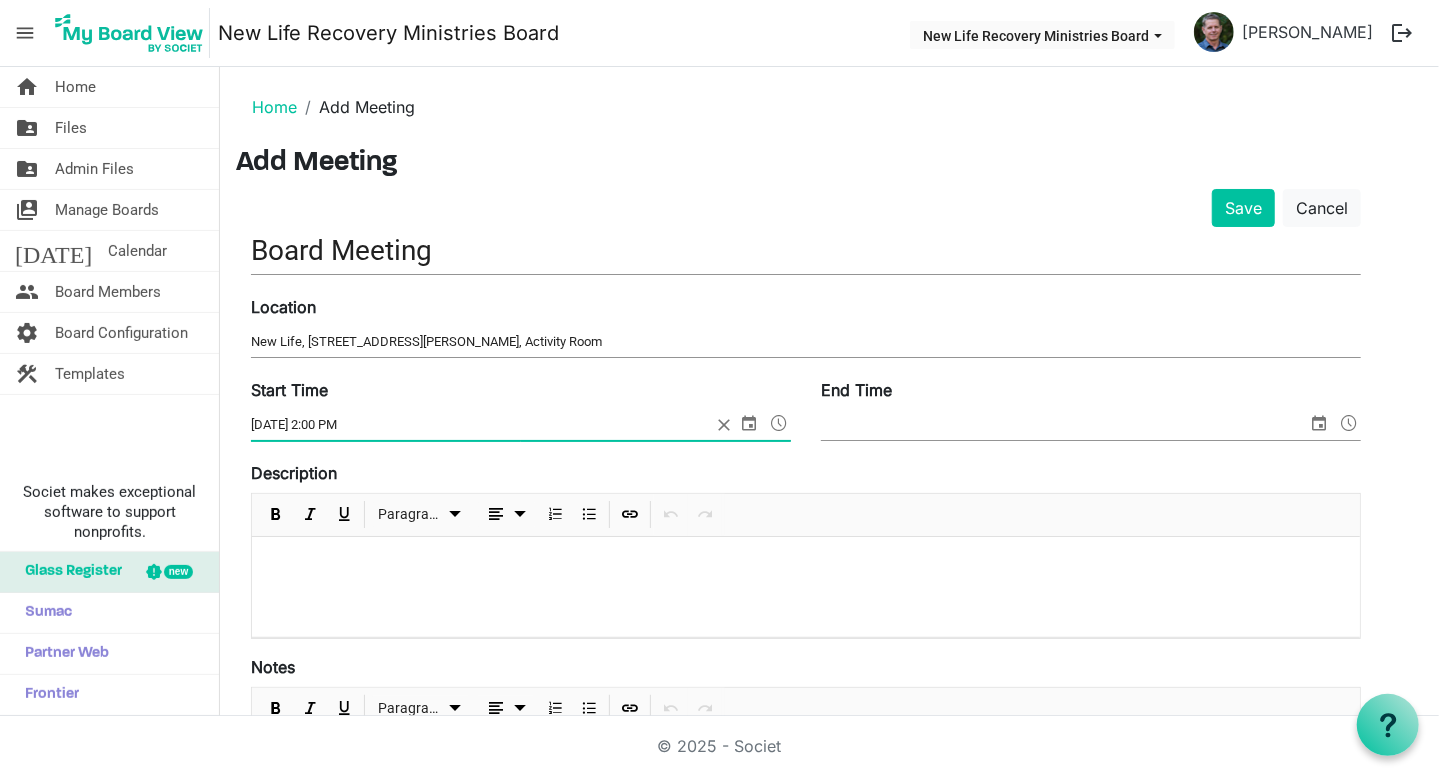 click at bounding box center [1319, 423] 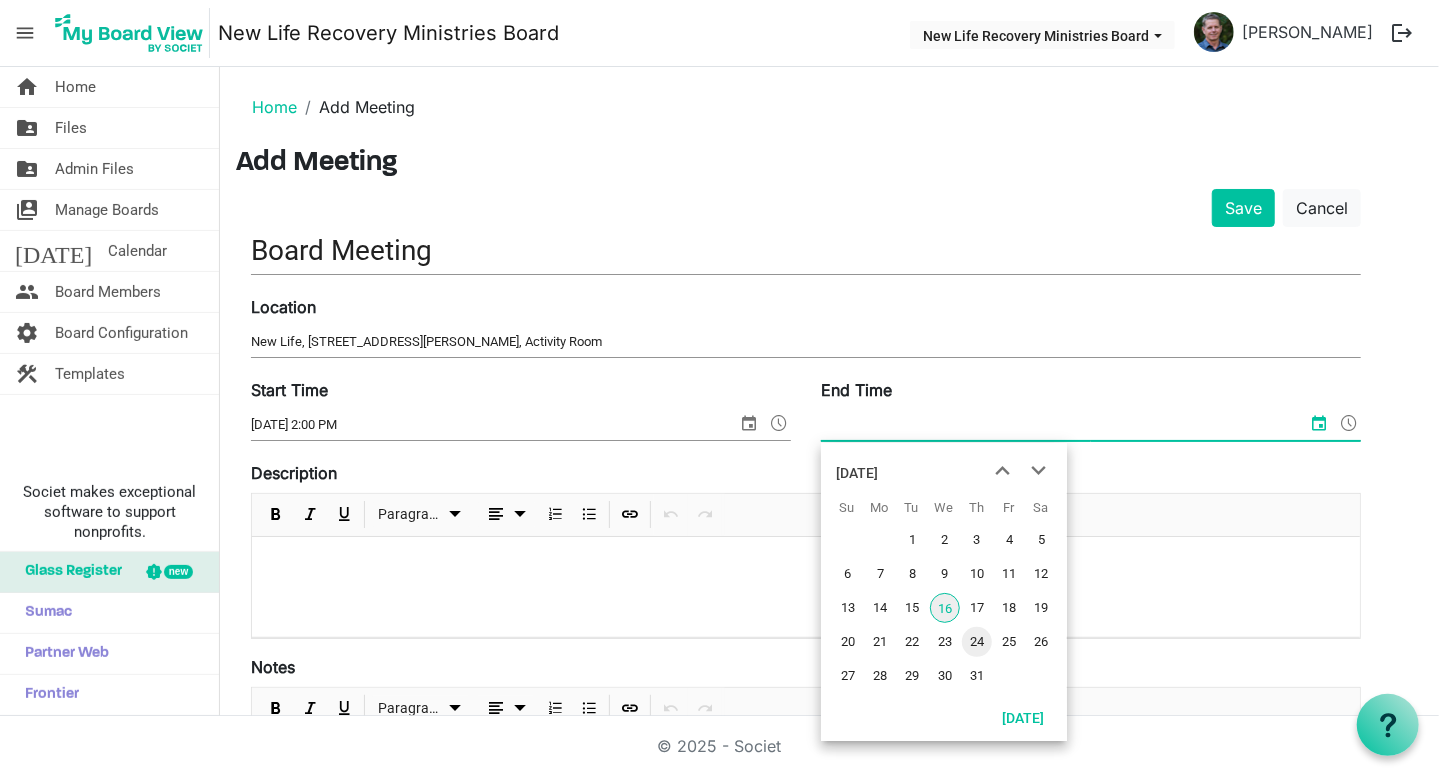 click on "24" at bounding box center [977, 642] 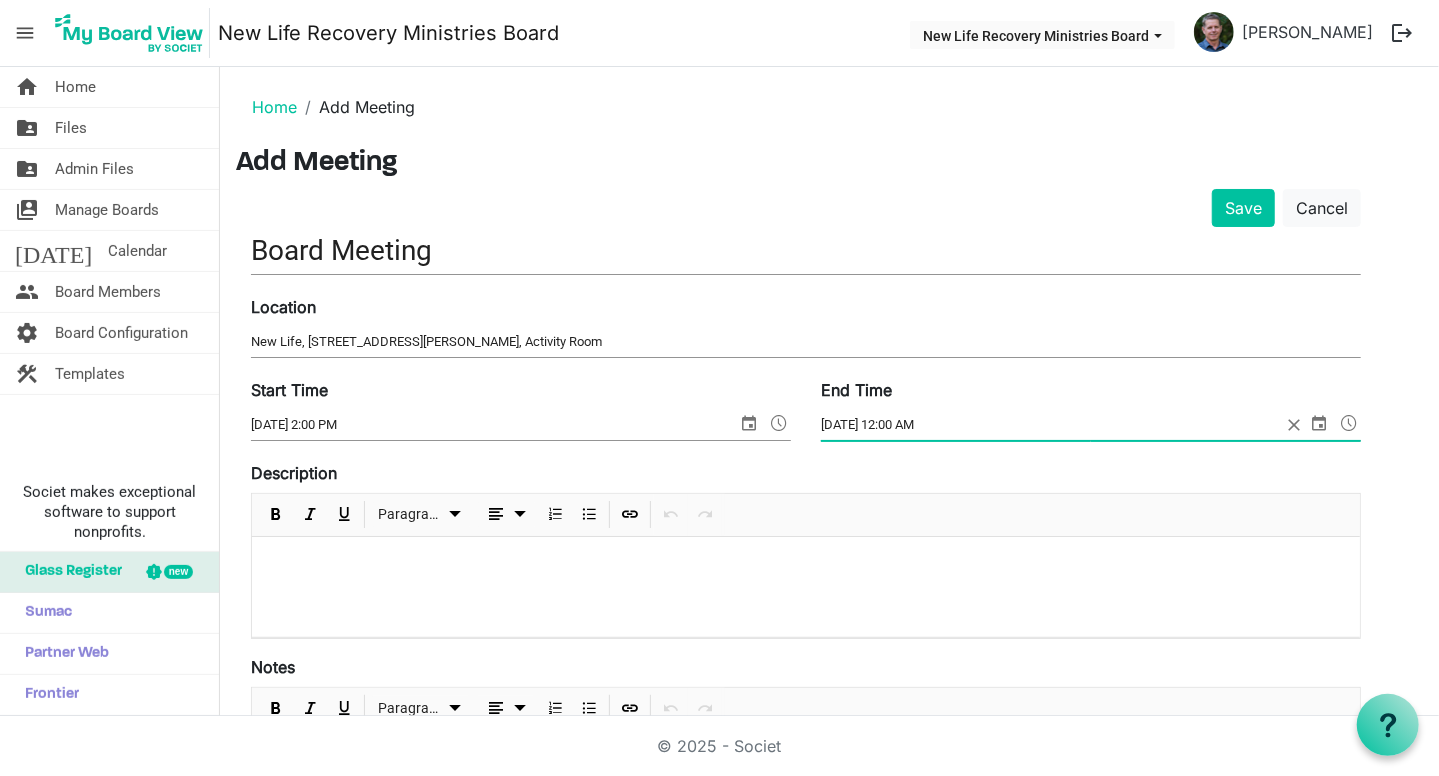 click at bounding box center (1349, 423) 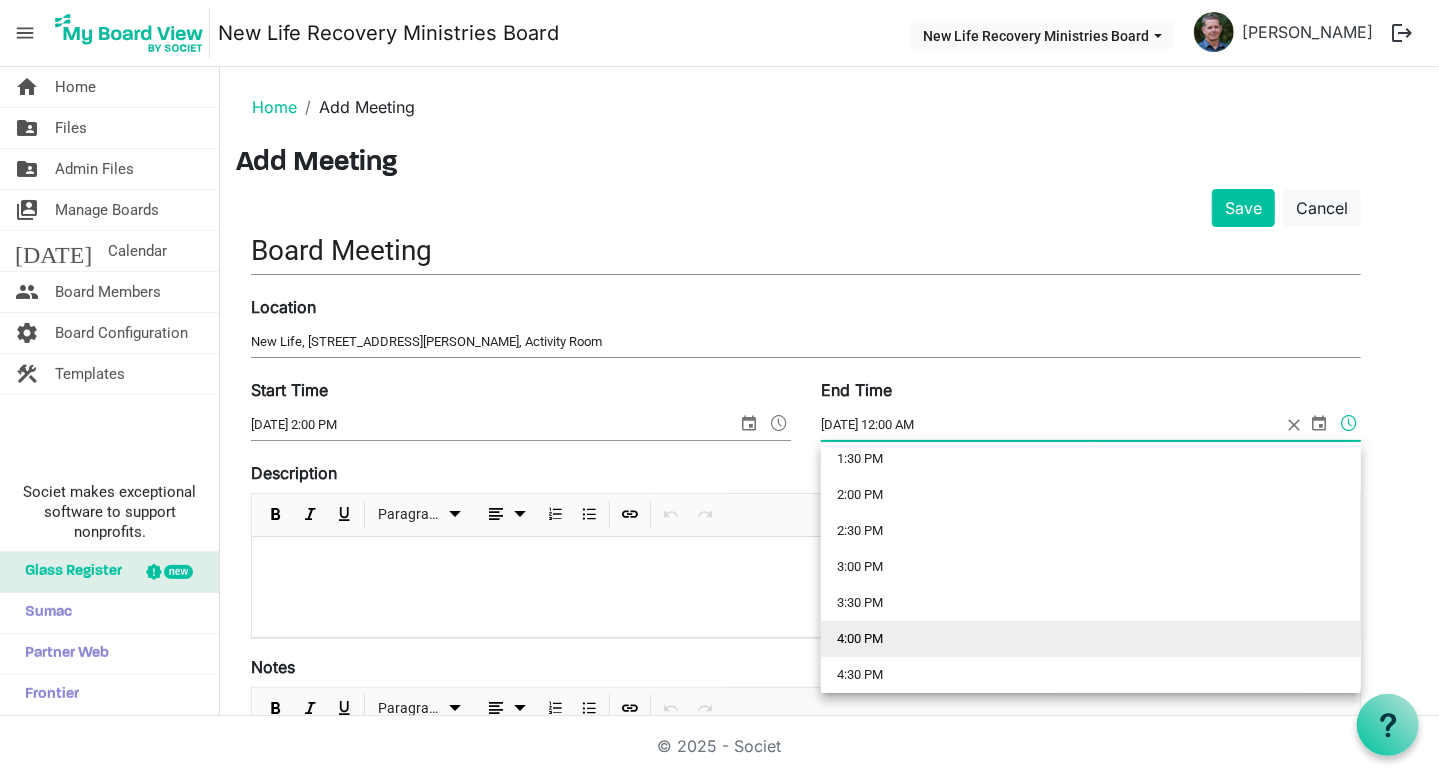 scroll, scrollTop: 984, scrollLeft: 0, axis: vertical 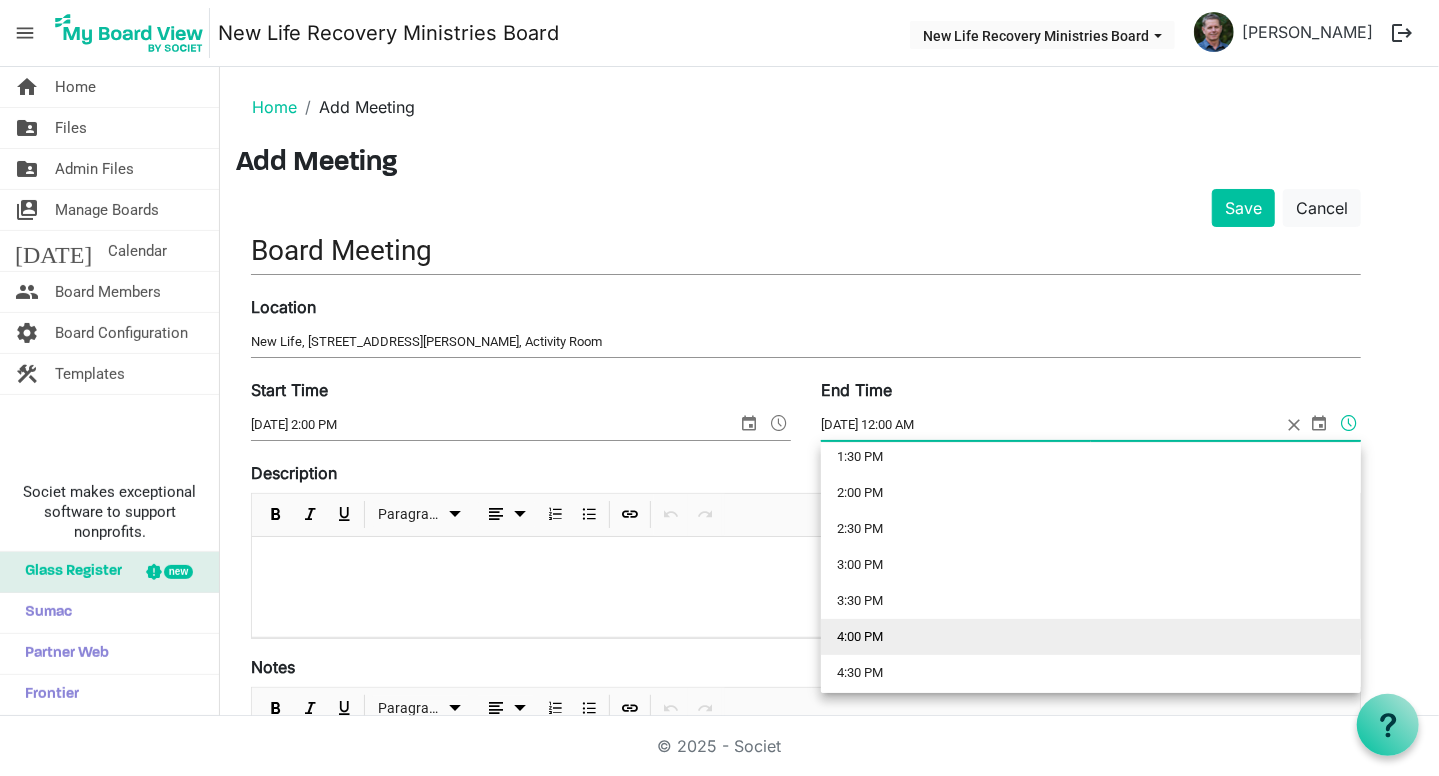 click on "4:00 PM" at bounding box center (1091, 637) 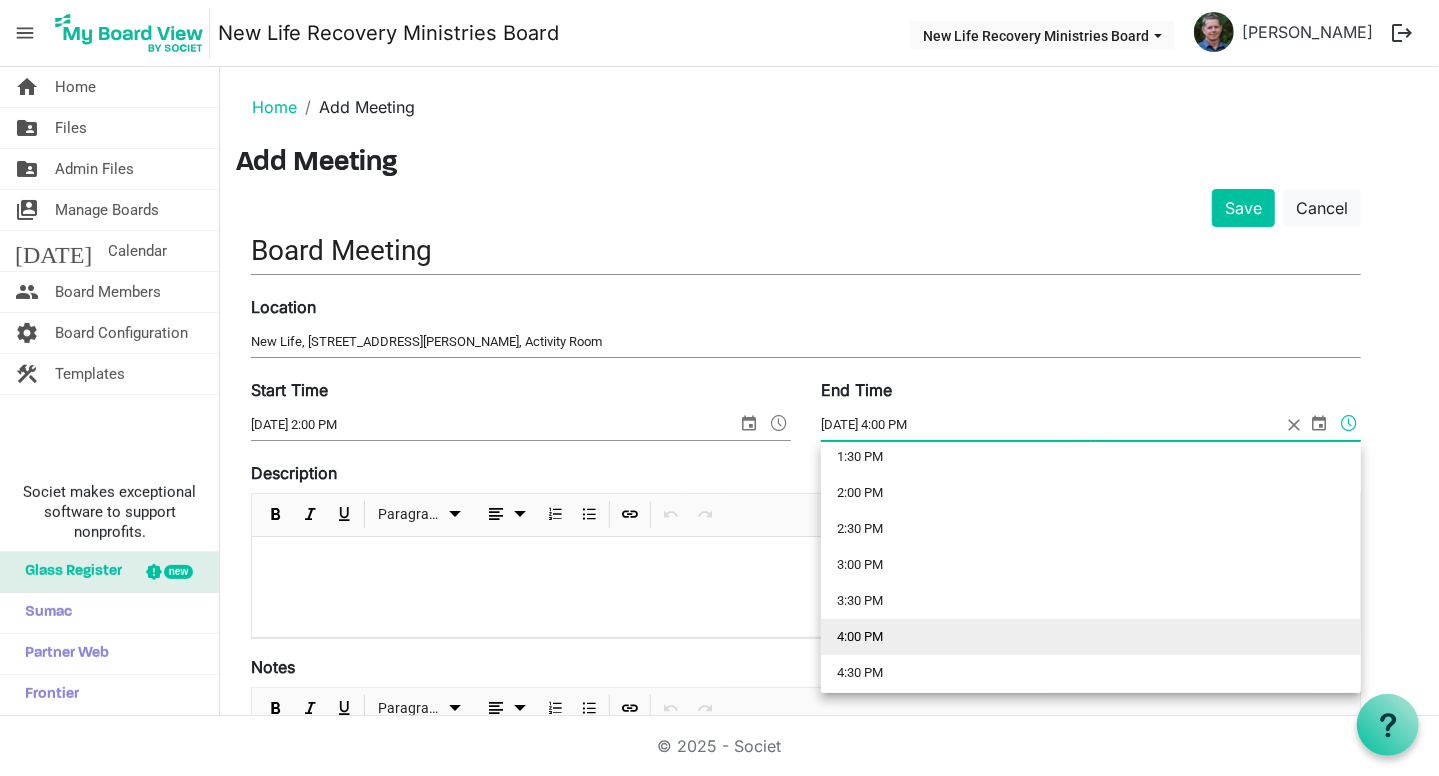 scroll, scrollTop: 0, scrollLeft: 0, axis: both 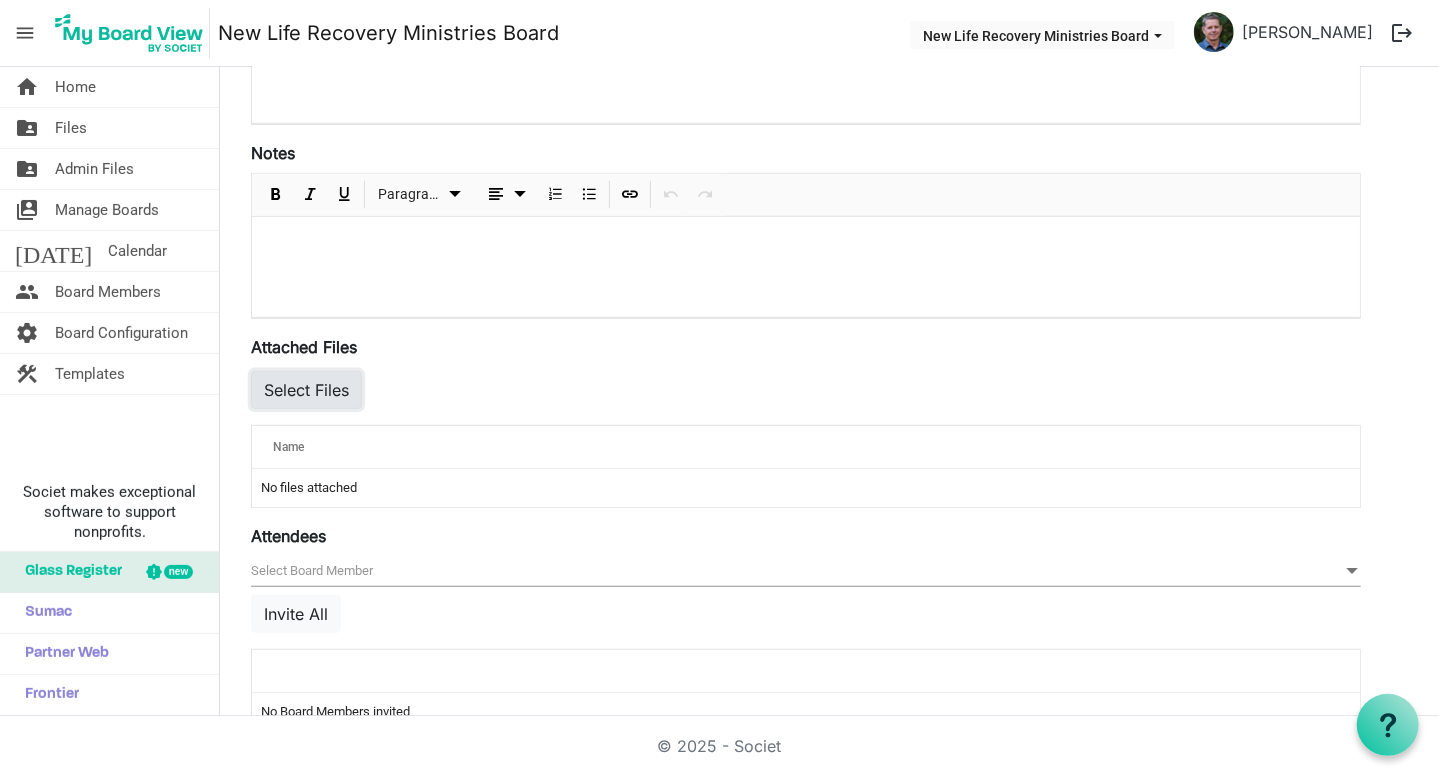 click on "Select Files" at bounding box center (306, 390) 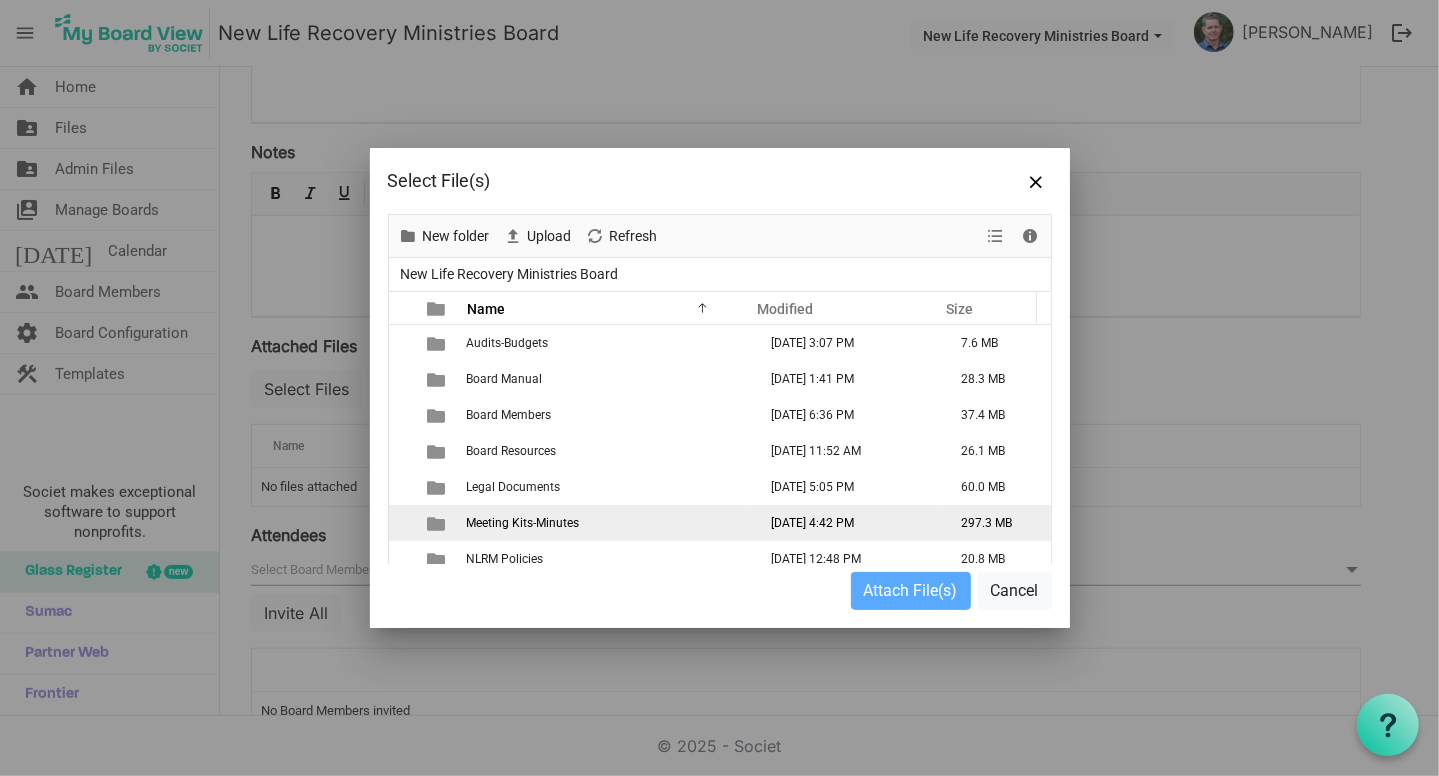 click on "Meeting Kits-Minutes" at bounding box center [523, 523] 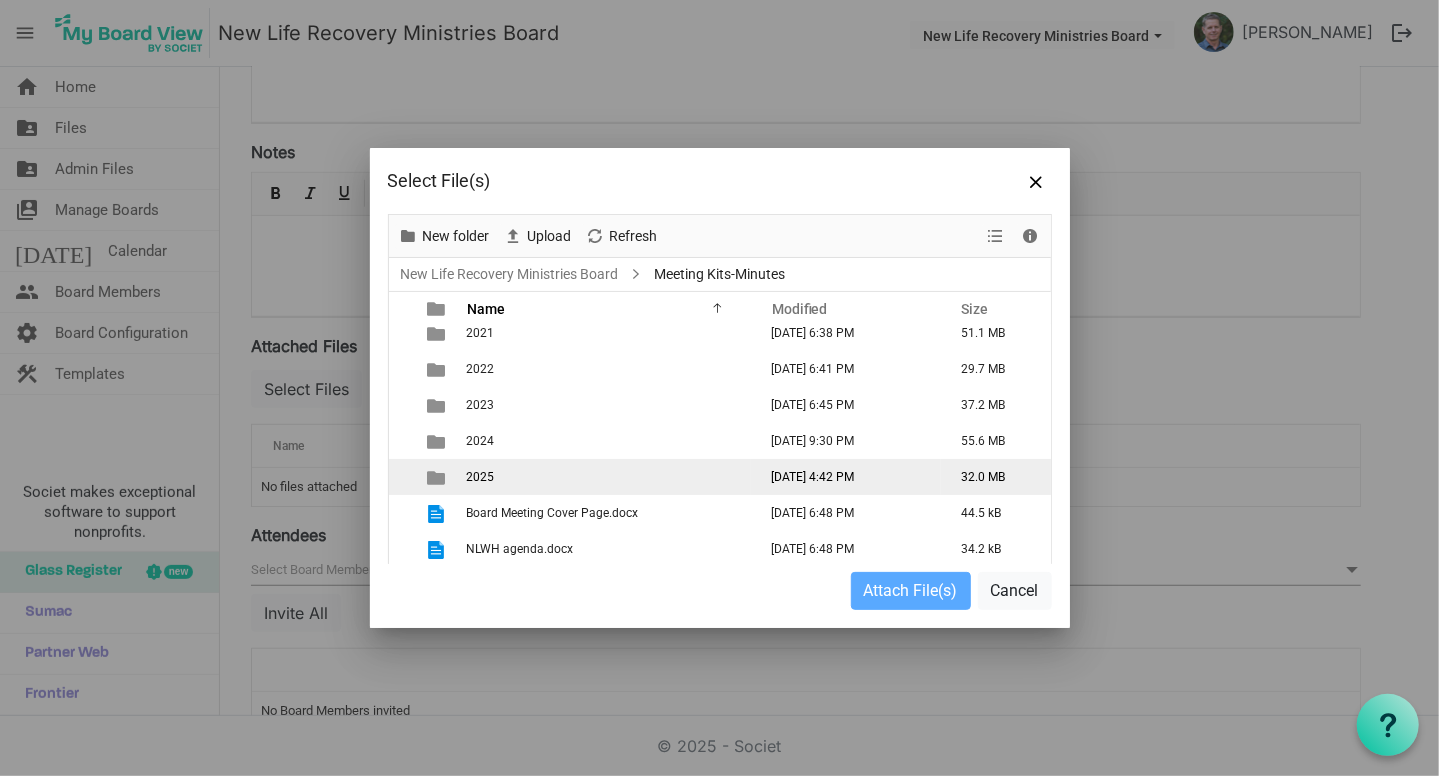 scroll, scrollTop: 156, scrollLeft: 0, axis: vertical 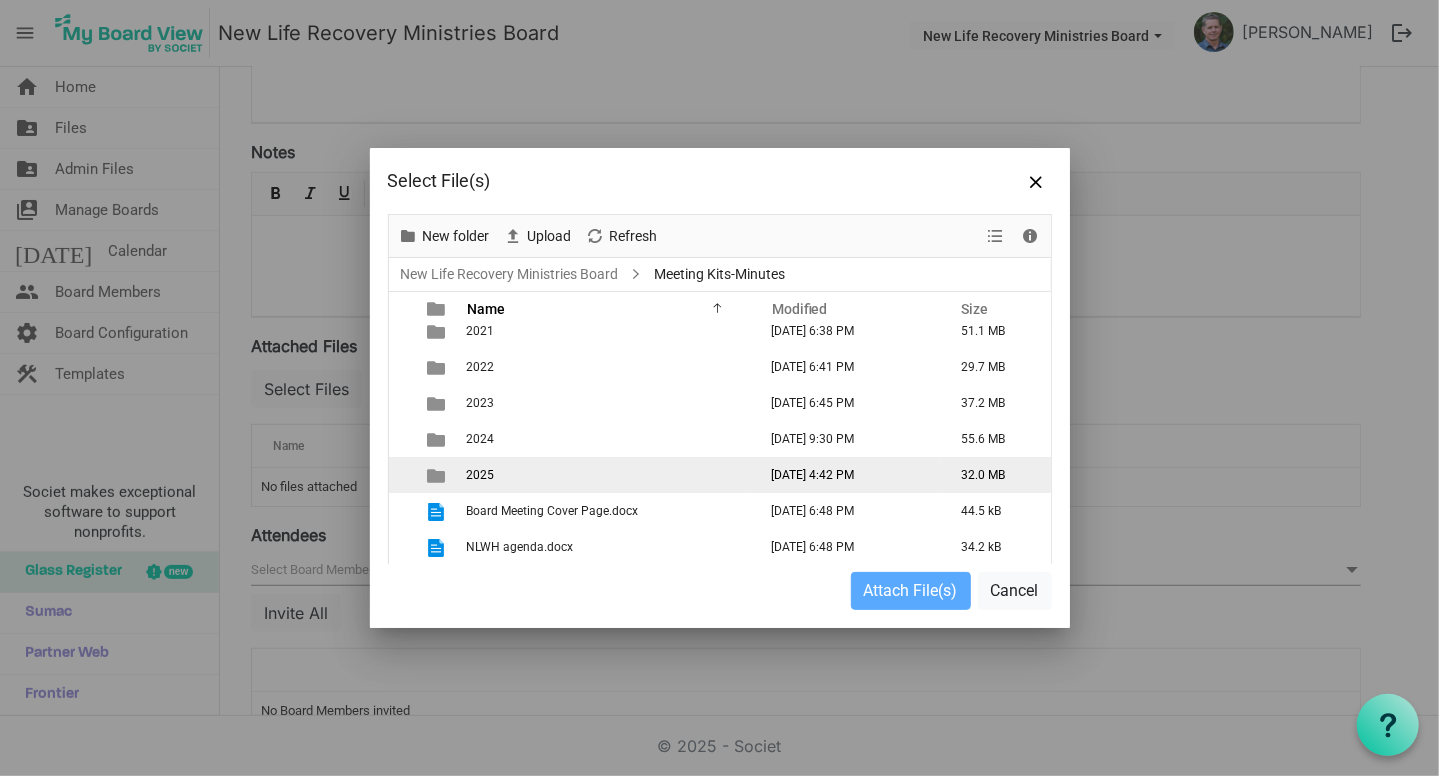 click on "2025" at bounding box center (606, 475) 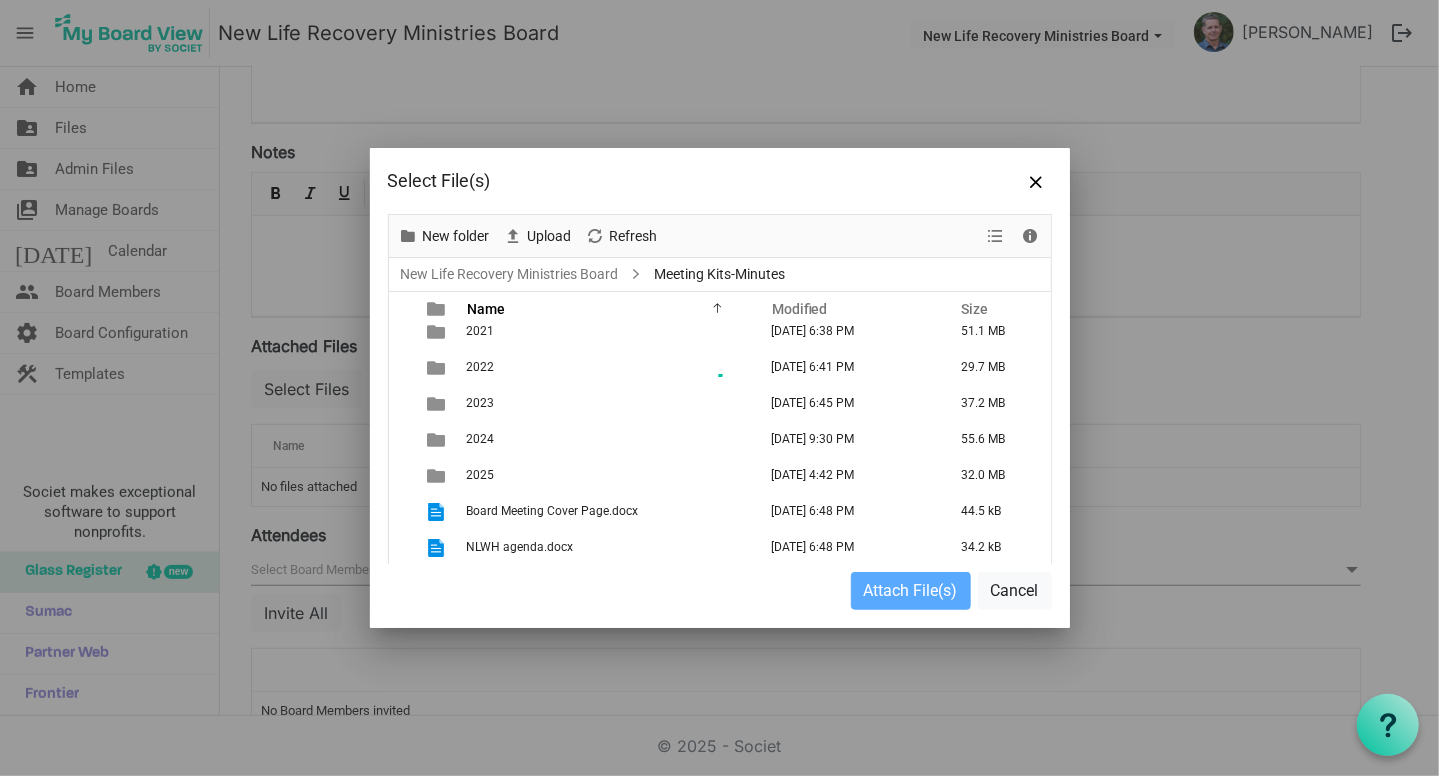 scroll, scrollTop: 0, scrollLeft: 0, axis: both 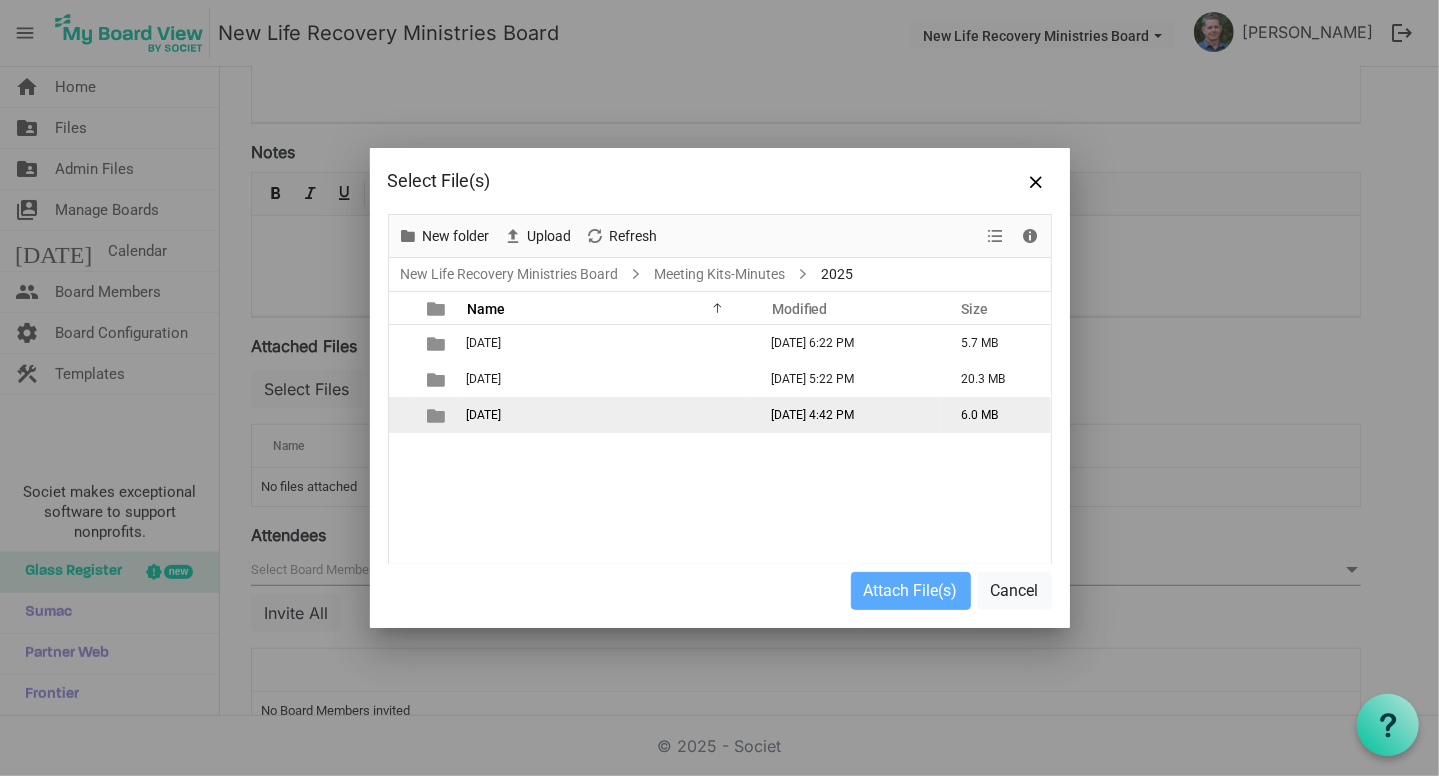 click on "03 July 2025" at bounding box center (484, 415) 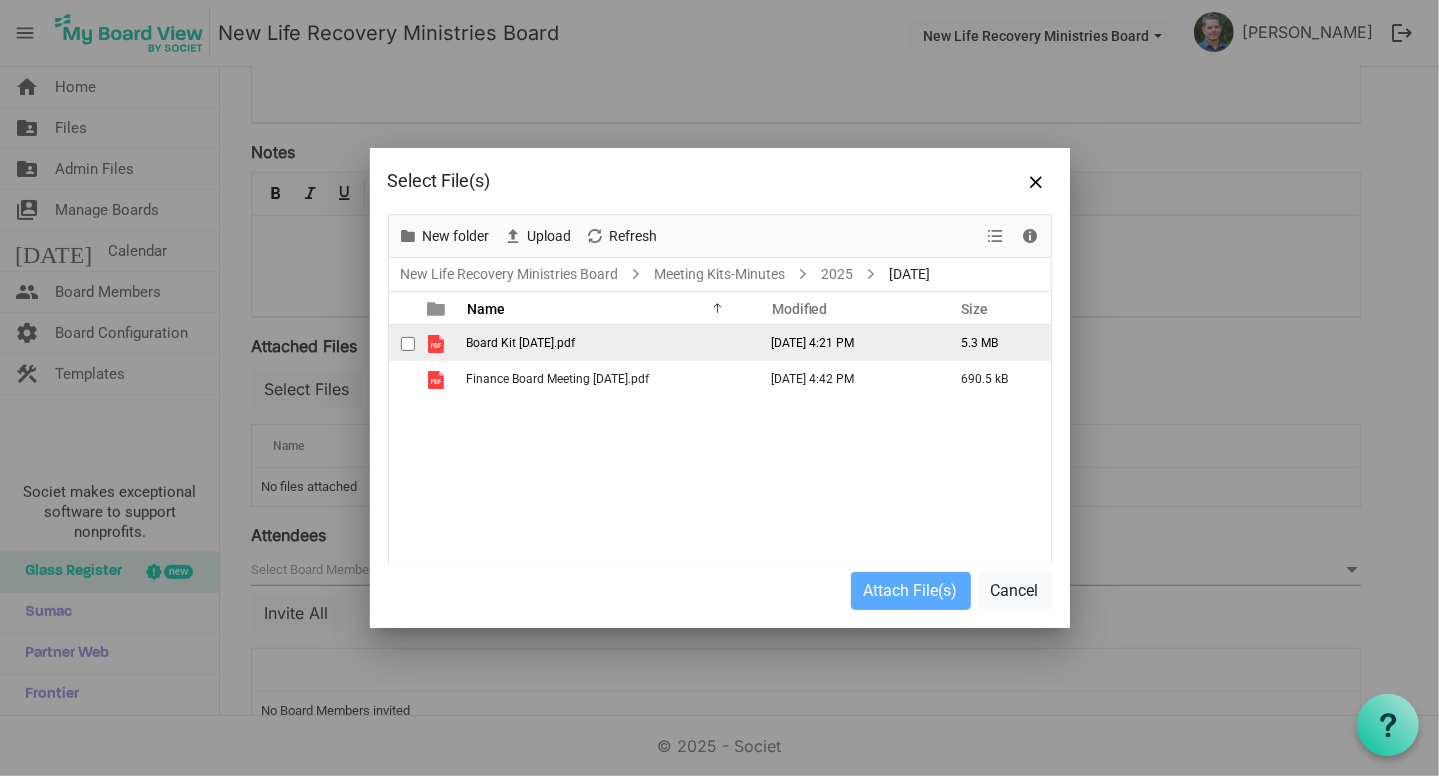 click at bounding box center [408, 344] 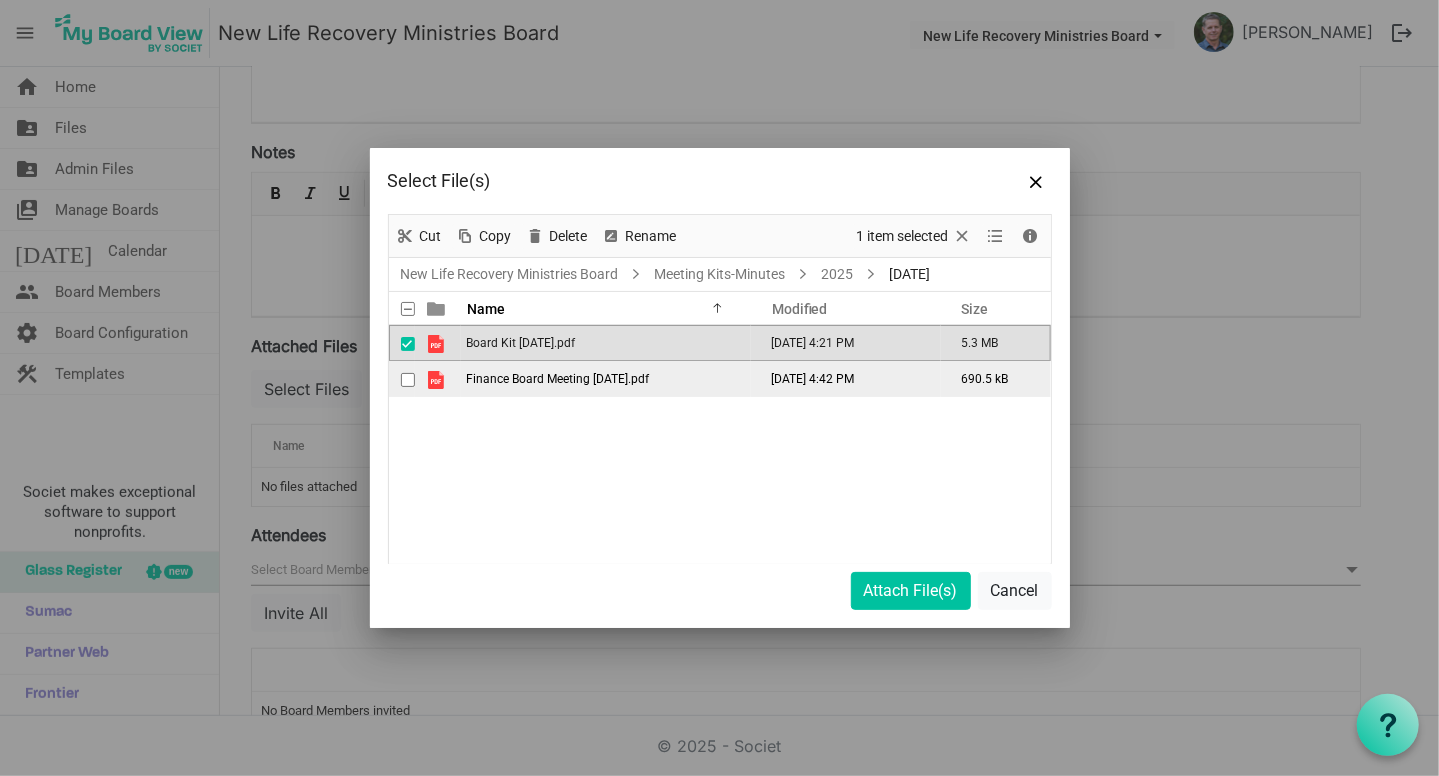 click at bounding box center [408, 380] 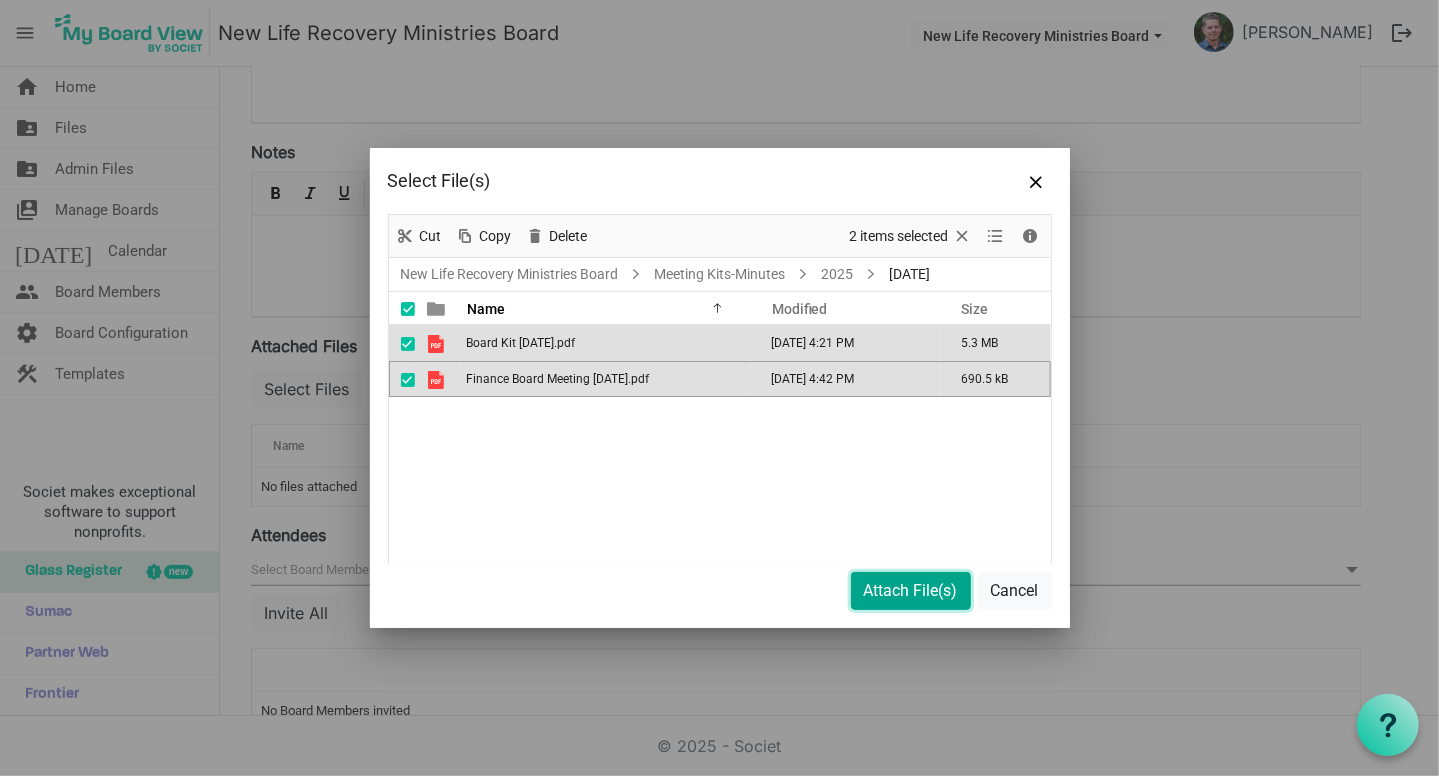 click on "Attach File(s)" at bounding box center (911, 591) 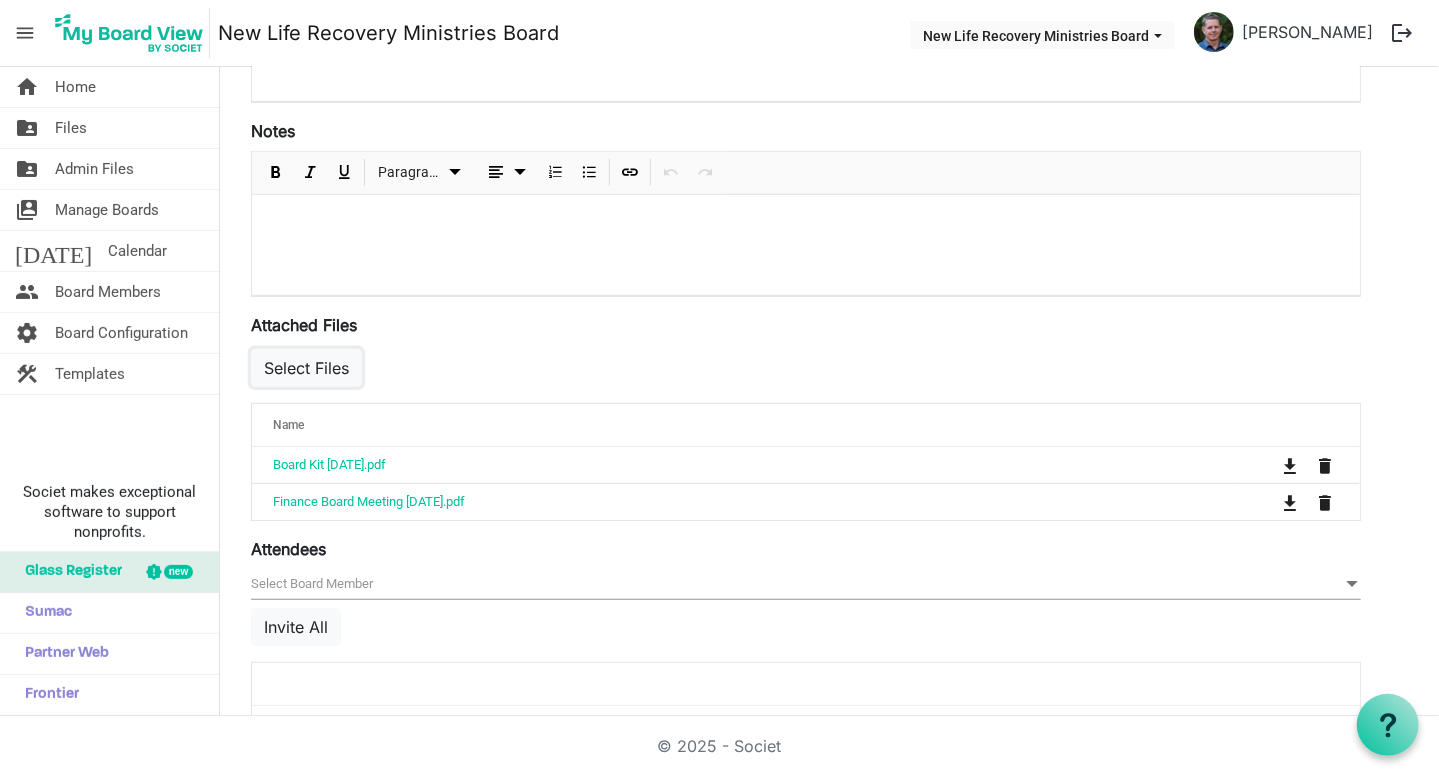 scroll, scrollTop: 588, scrollLeft: 0, axis: vertical 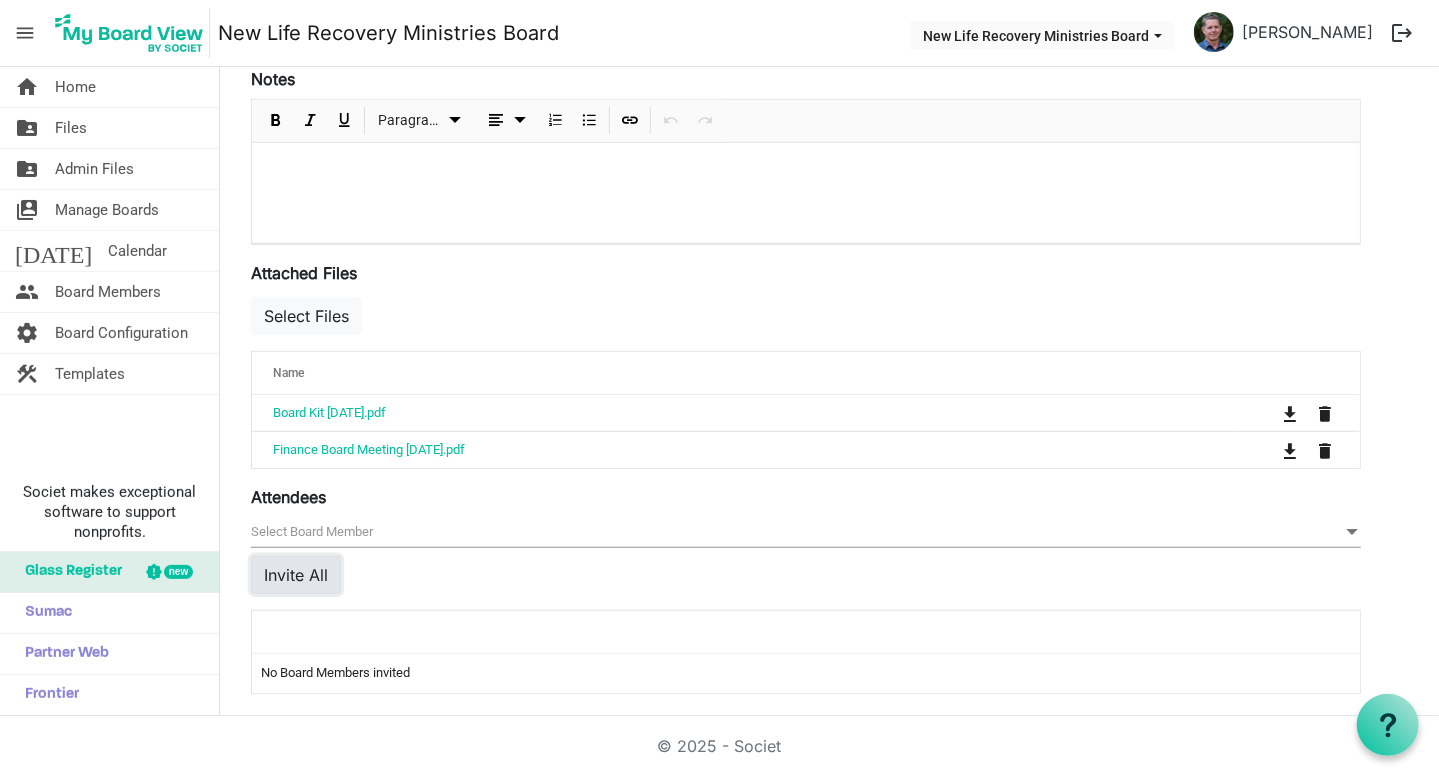 click on "Invite All" at bounding box center [296, 575] 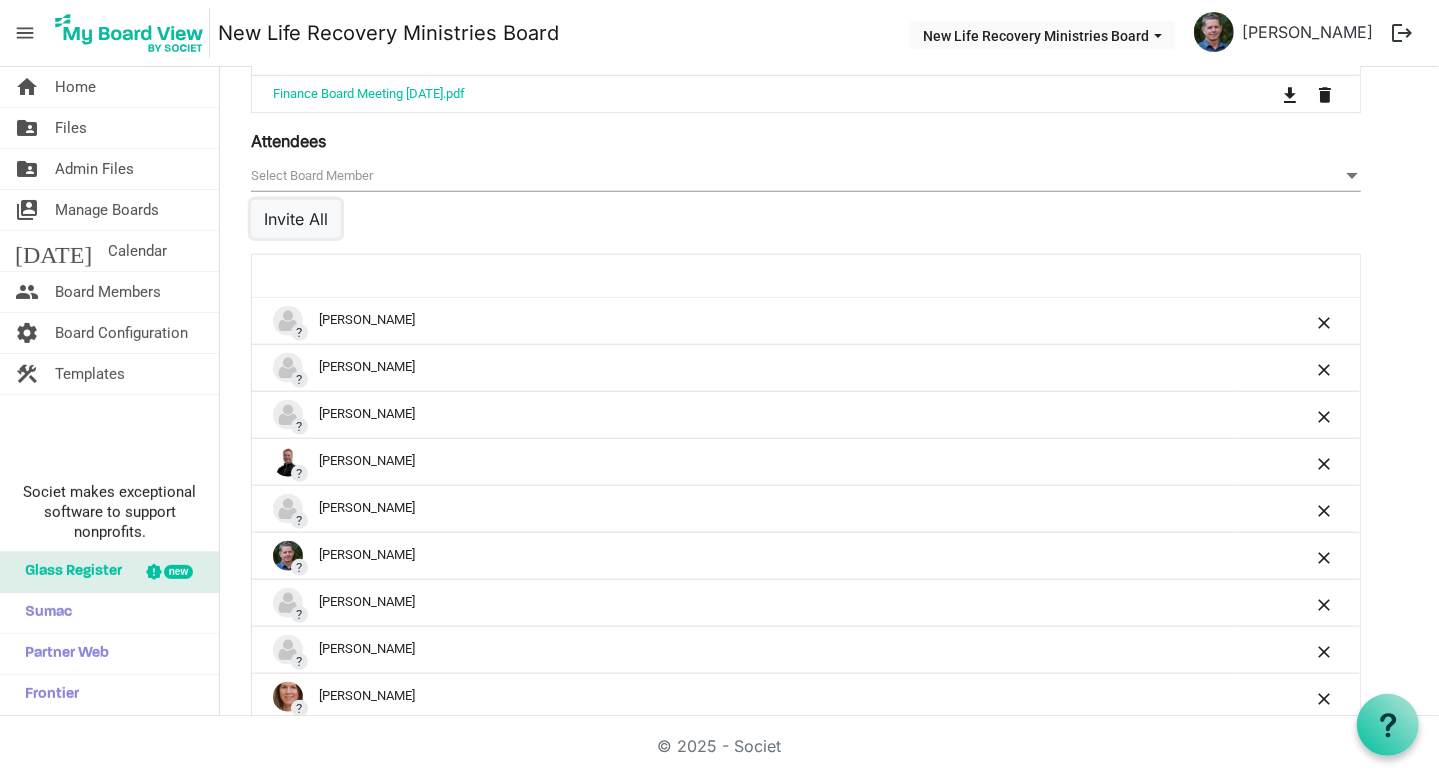 scroll, scrollTop: 970, scrollLeft: 0, axis: vertical 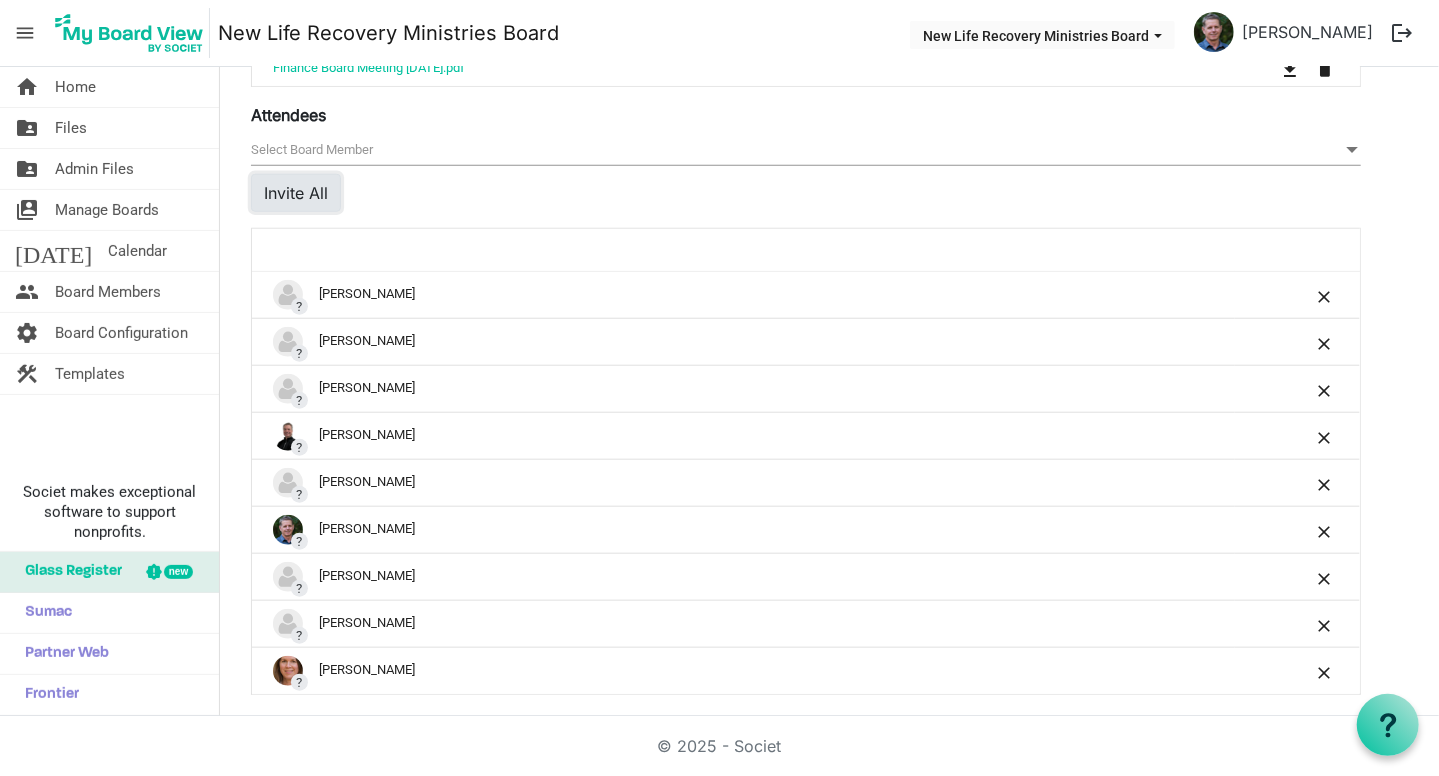 click on "Invite All" at bounding box center (296, 193) 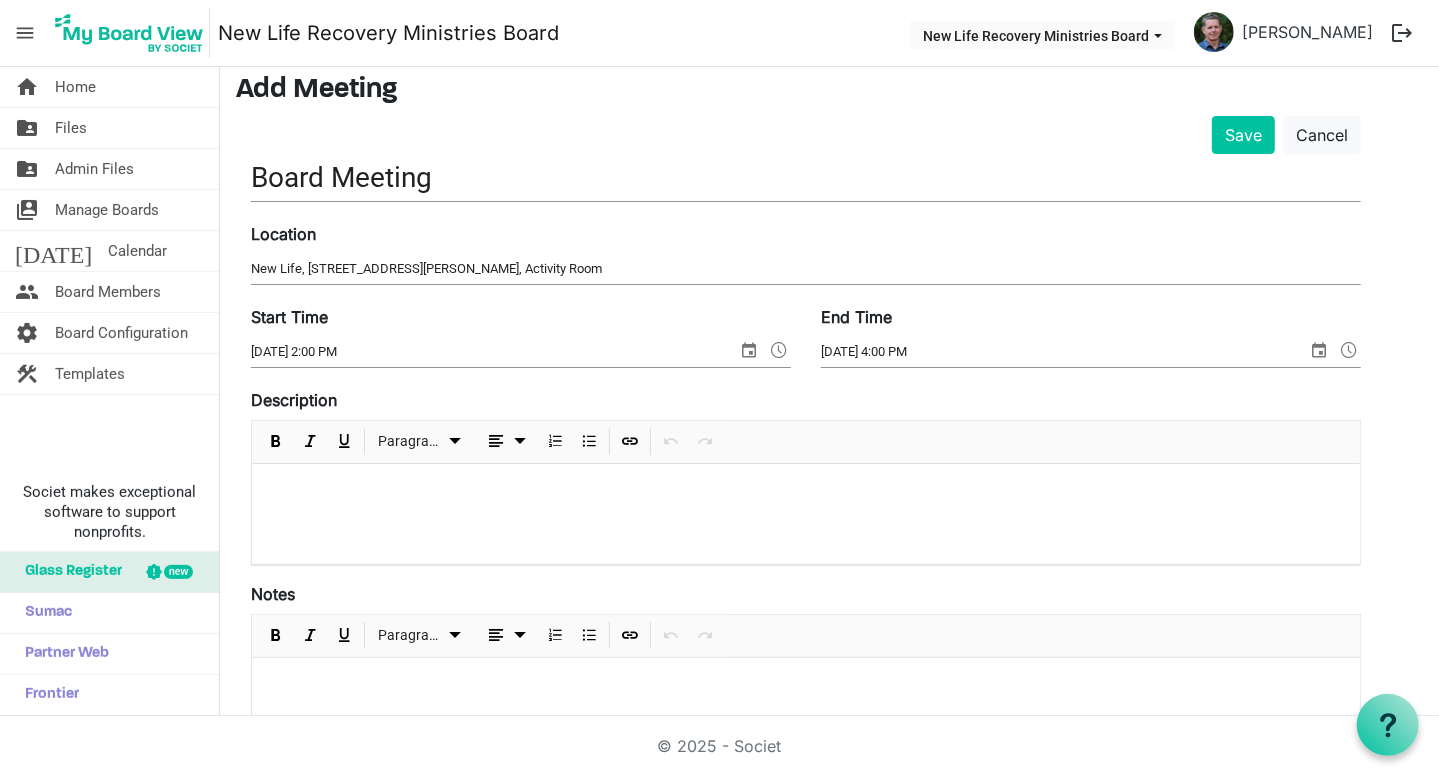 scroll, scrollTop: 0, scrollLeft: 0, axis: both 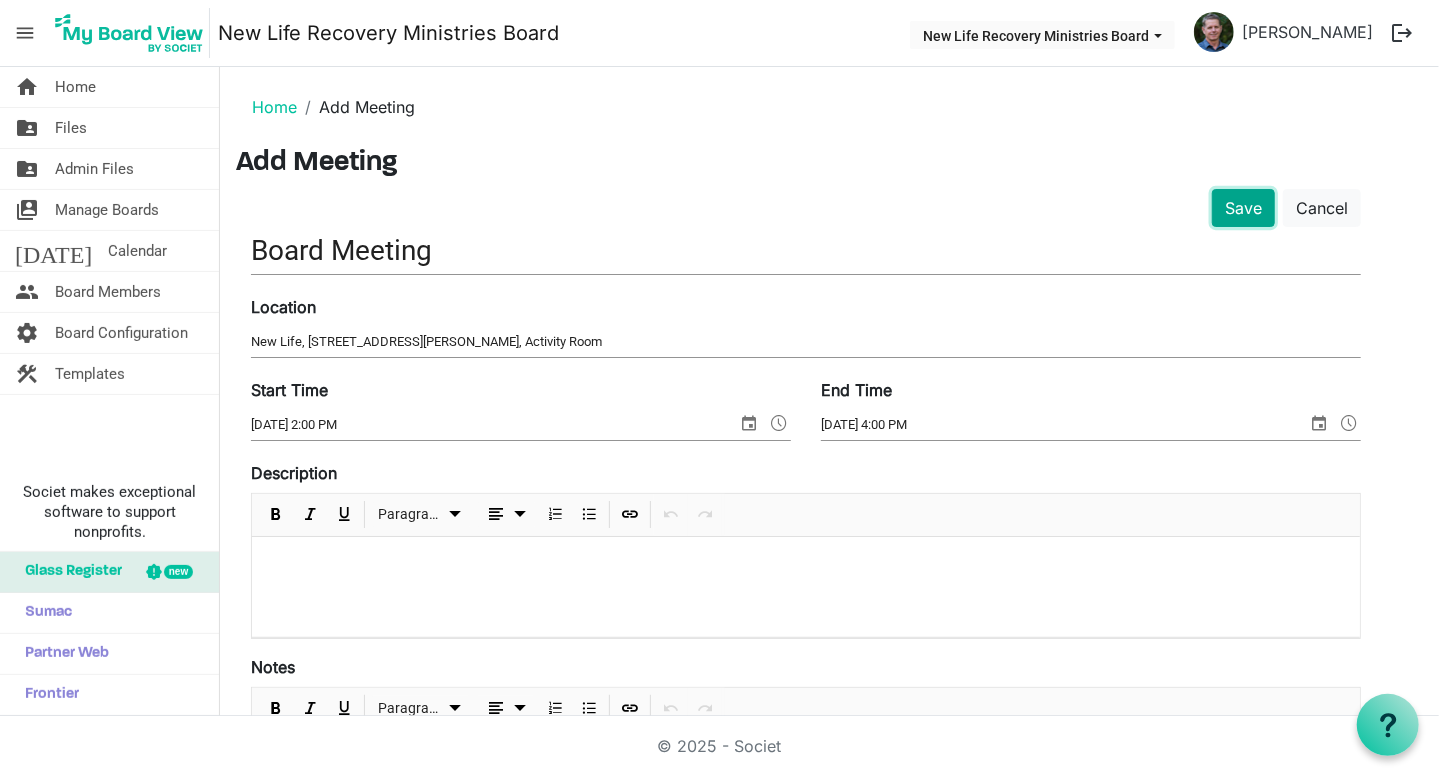 click on "Save" at bounding box center (1243, 208) 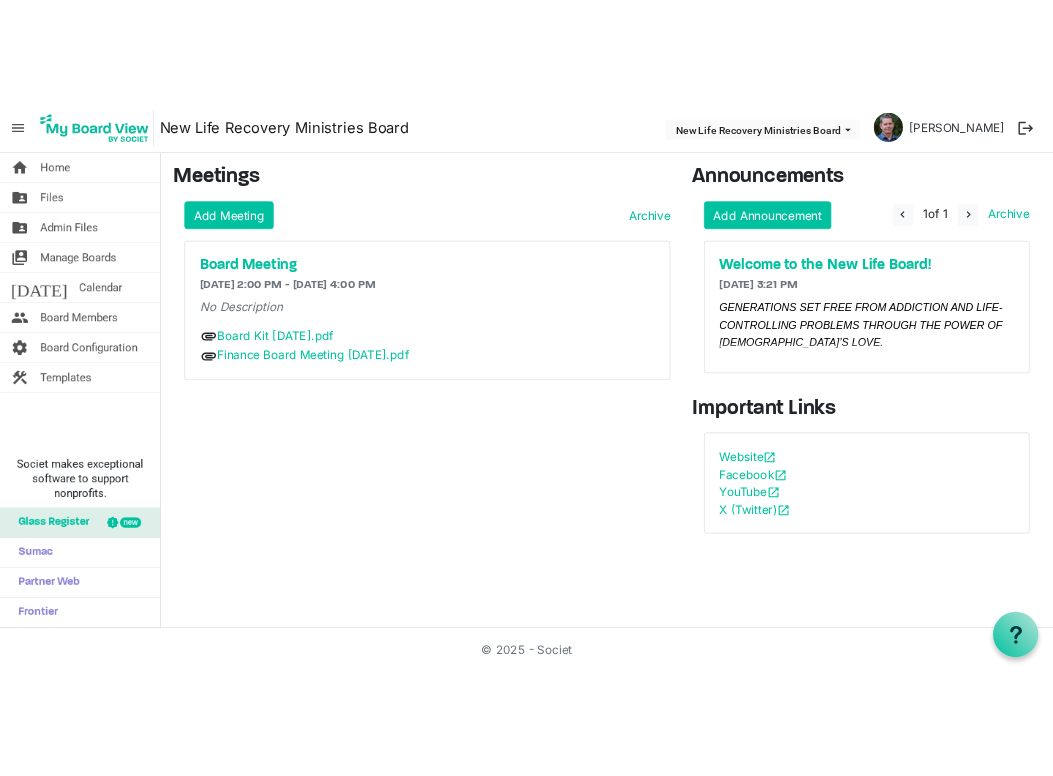 scroll, scrollTop: 0, scrollLeft: 0, axis: both 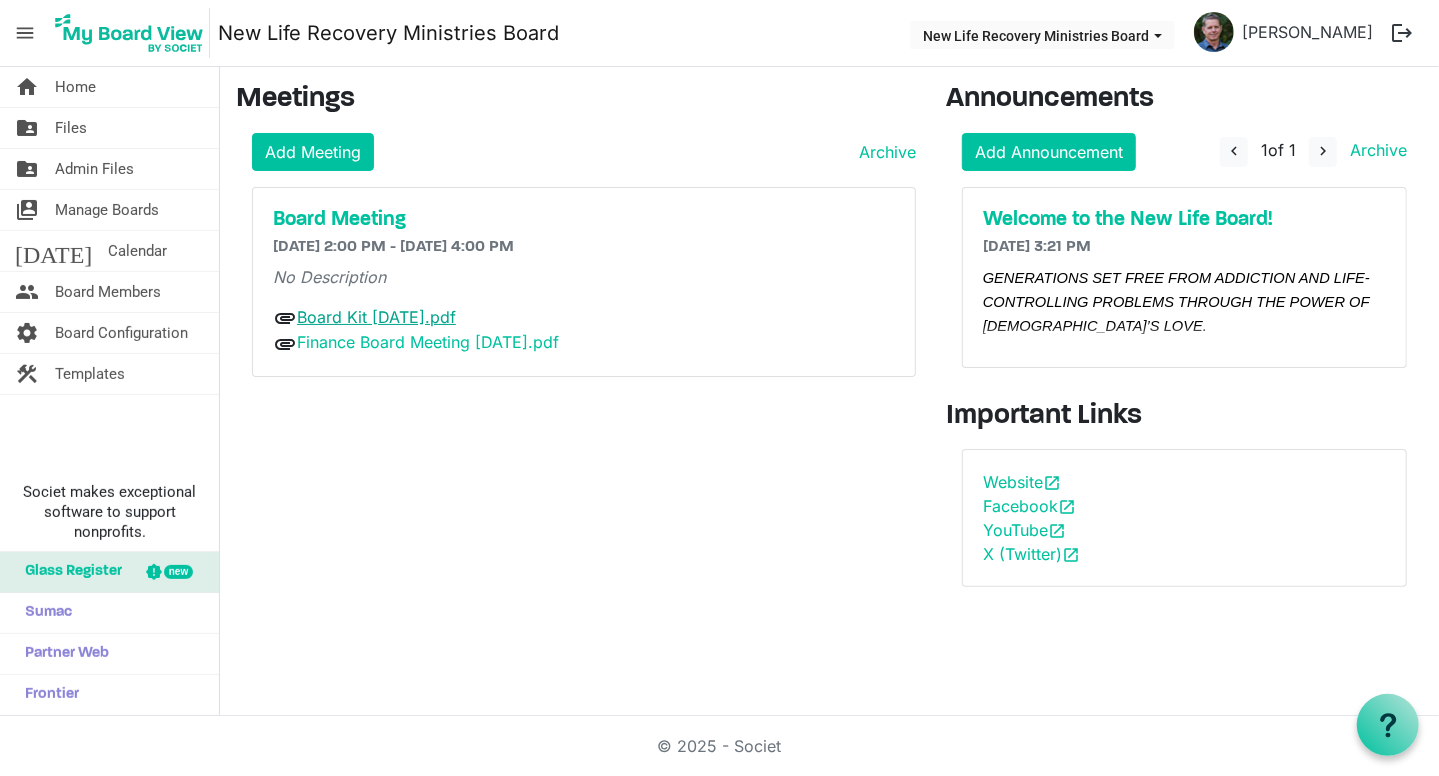 click on "Board Kit [DATE].pdf" at bounding box center [376, 317] 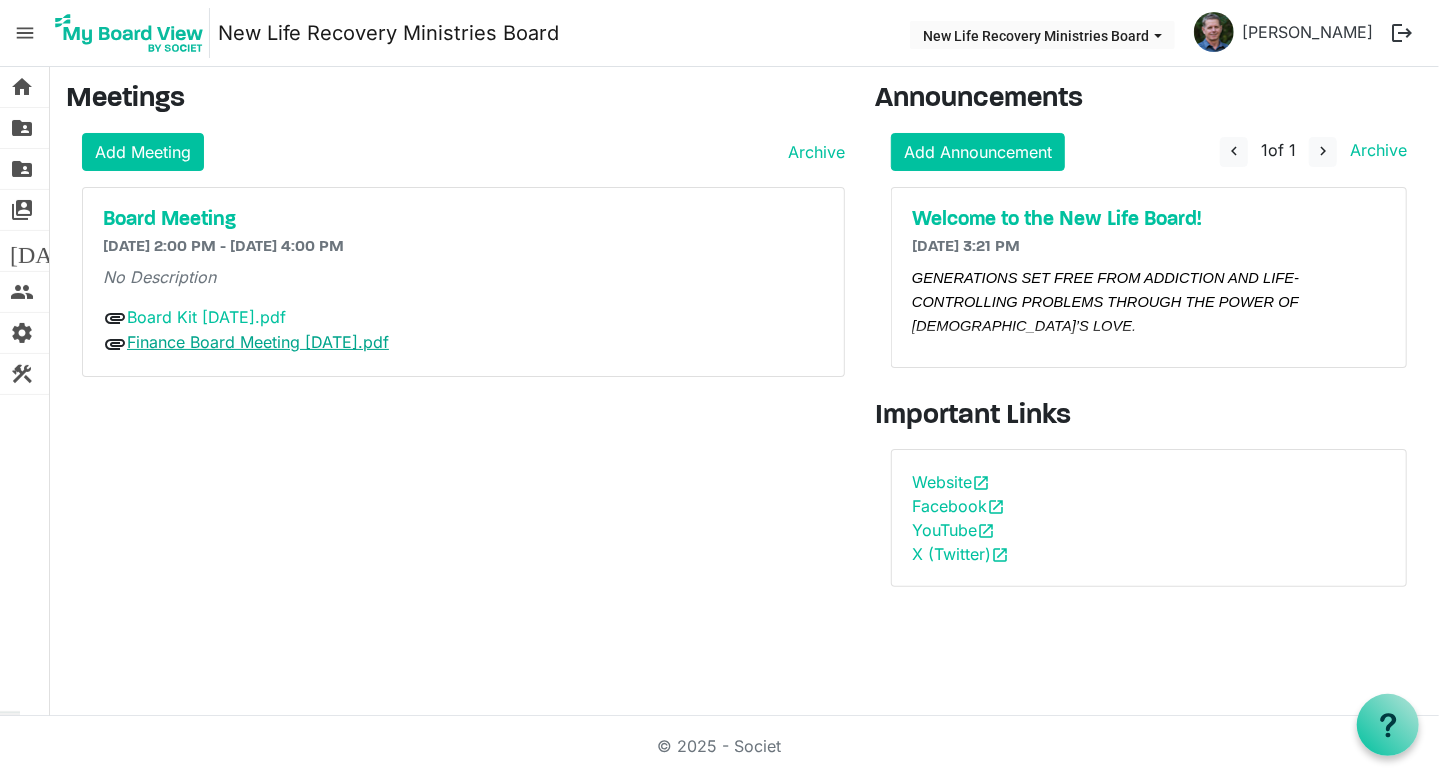 click on "Finance Board Meeting [DATE].pdf" at bounding box center [258, 342] 